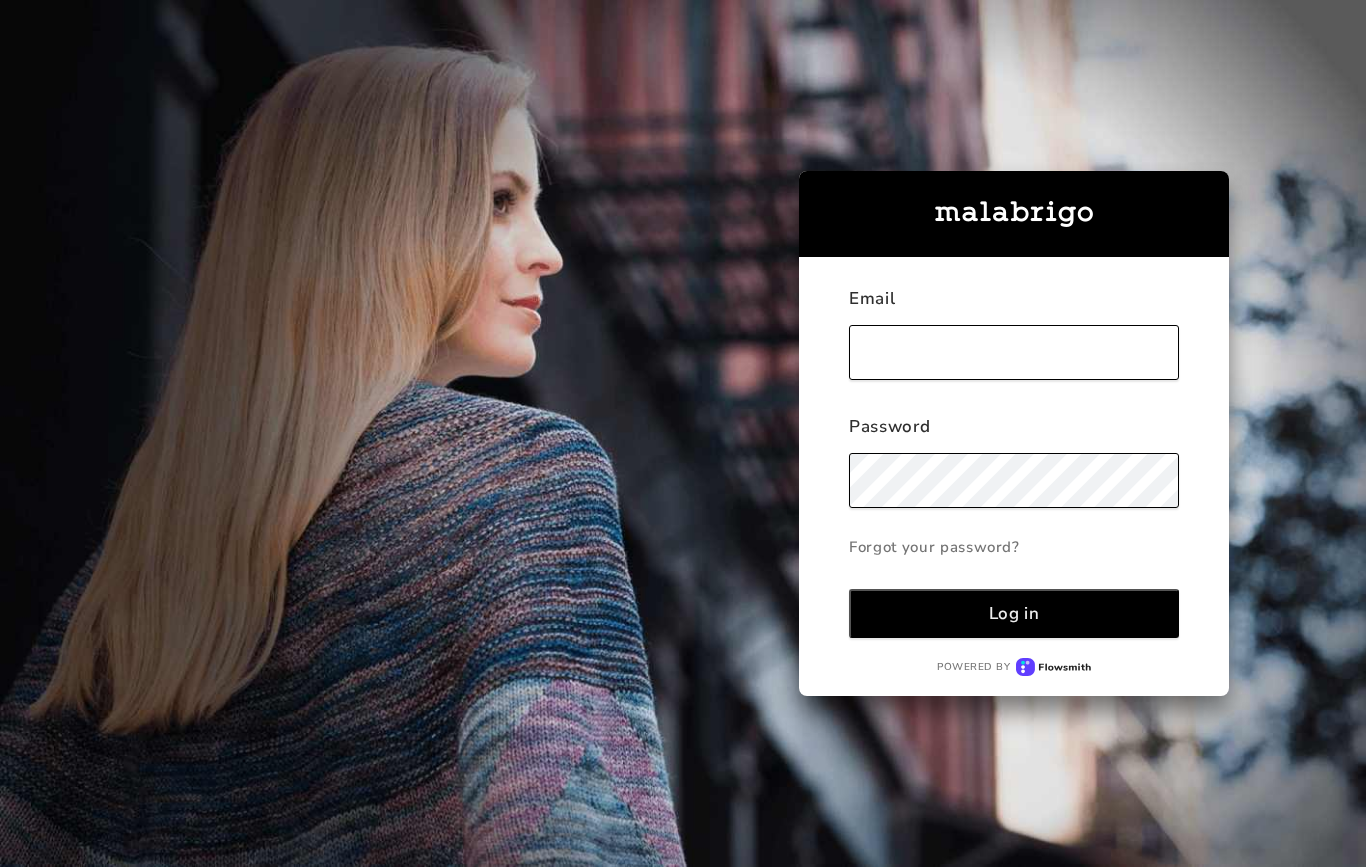 scroll, scrollTop: 0, scrollLeft: 0, axis: both 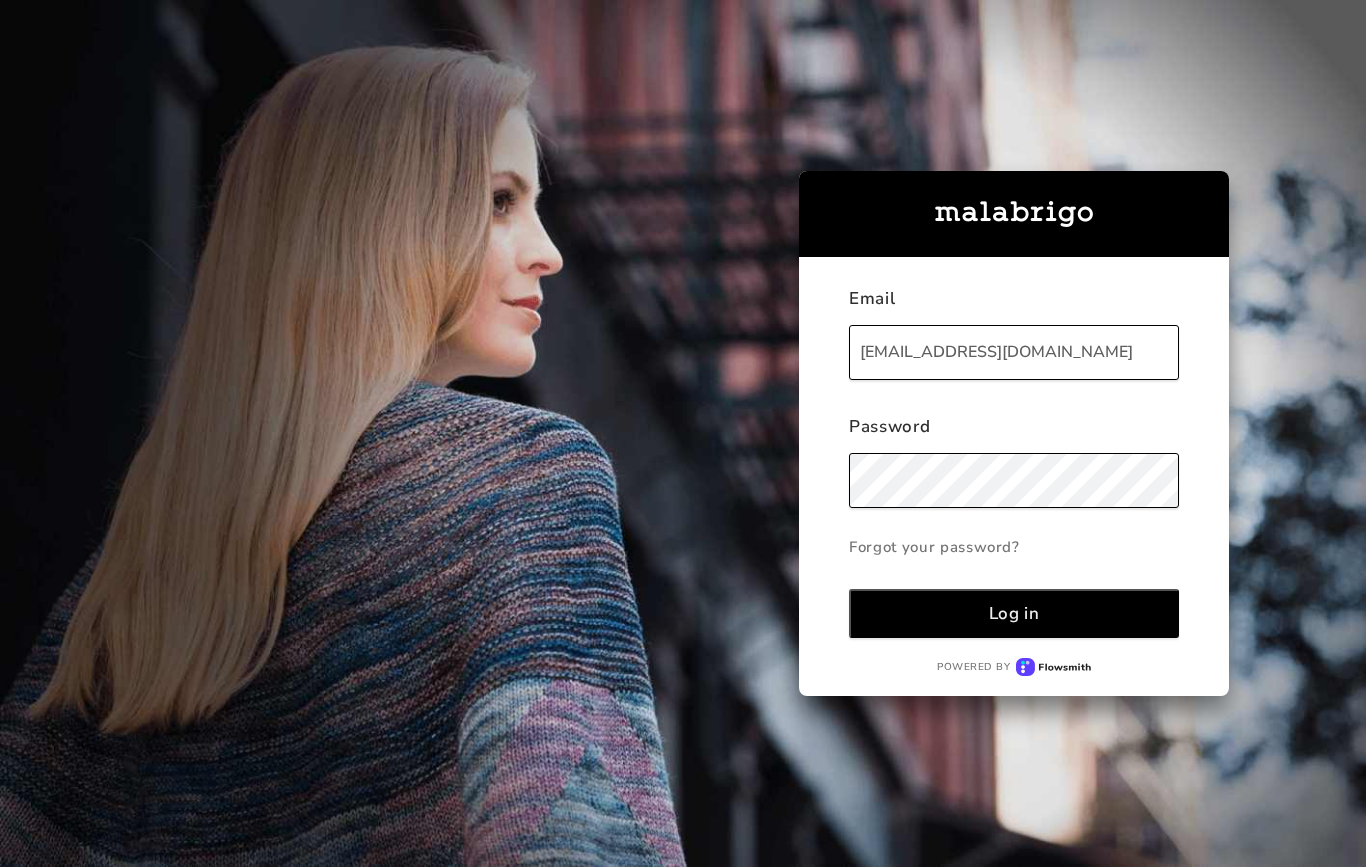 click on "Log in" at bounding box center (1014, 613) 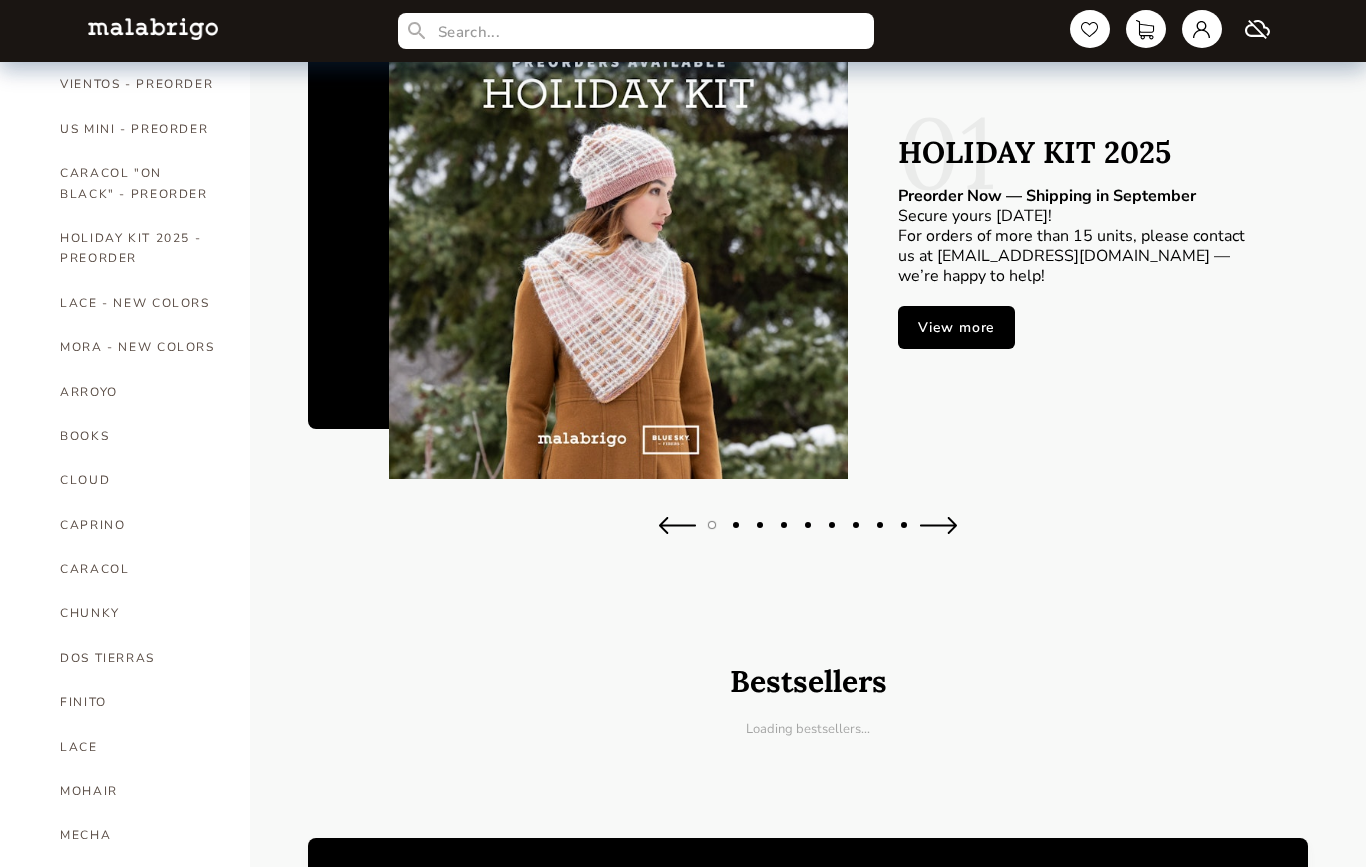 scroll, scrollTop: 133, scrollLeft: 0, axis: vertical 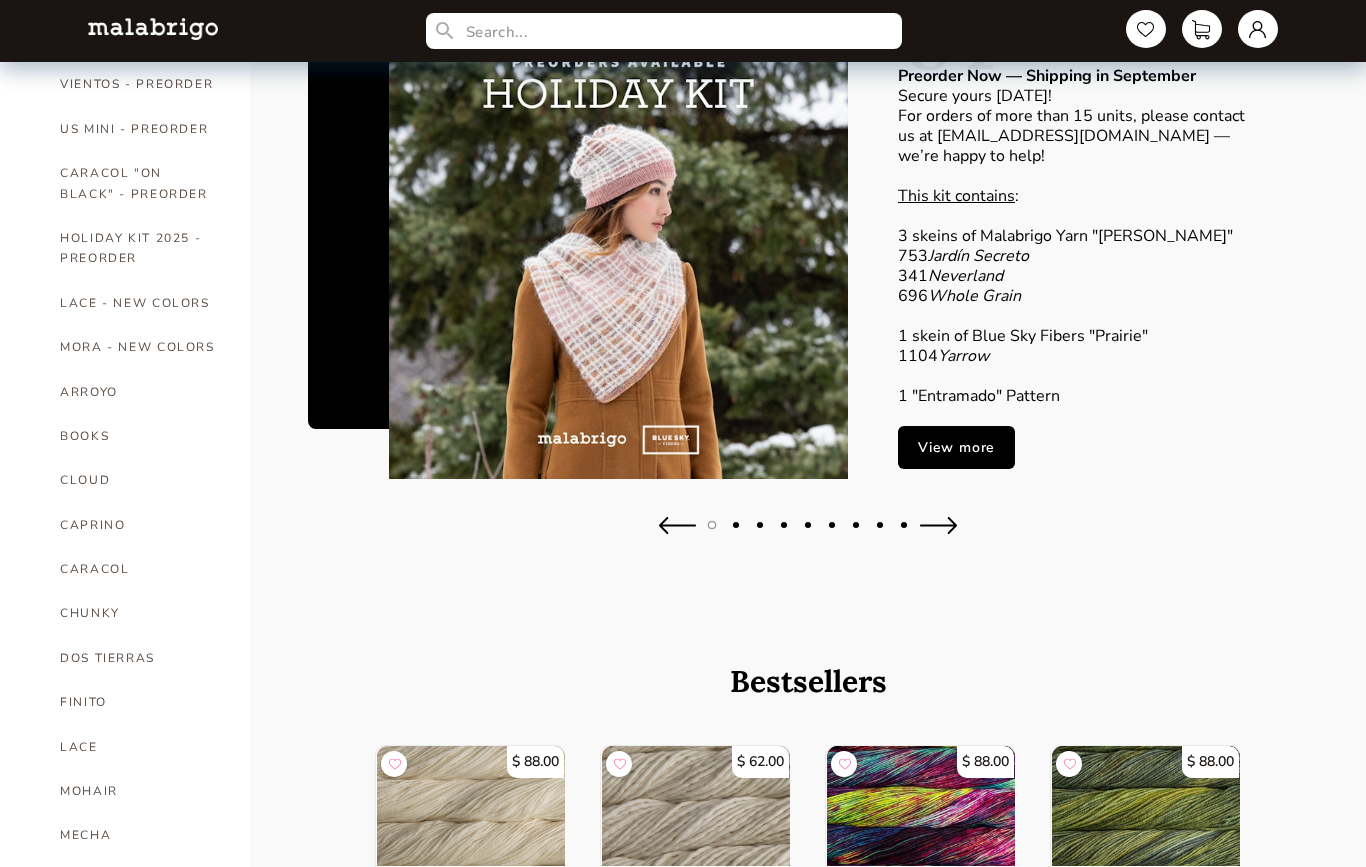 click on "MECHA" at bounding box center [140, 835] 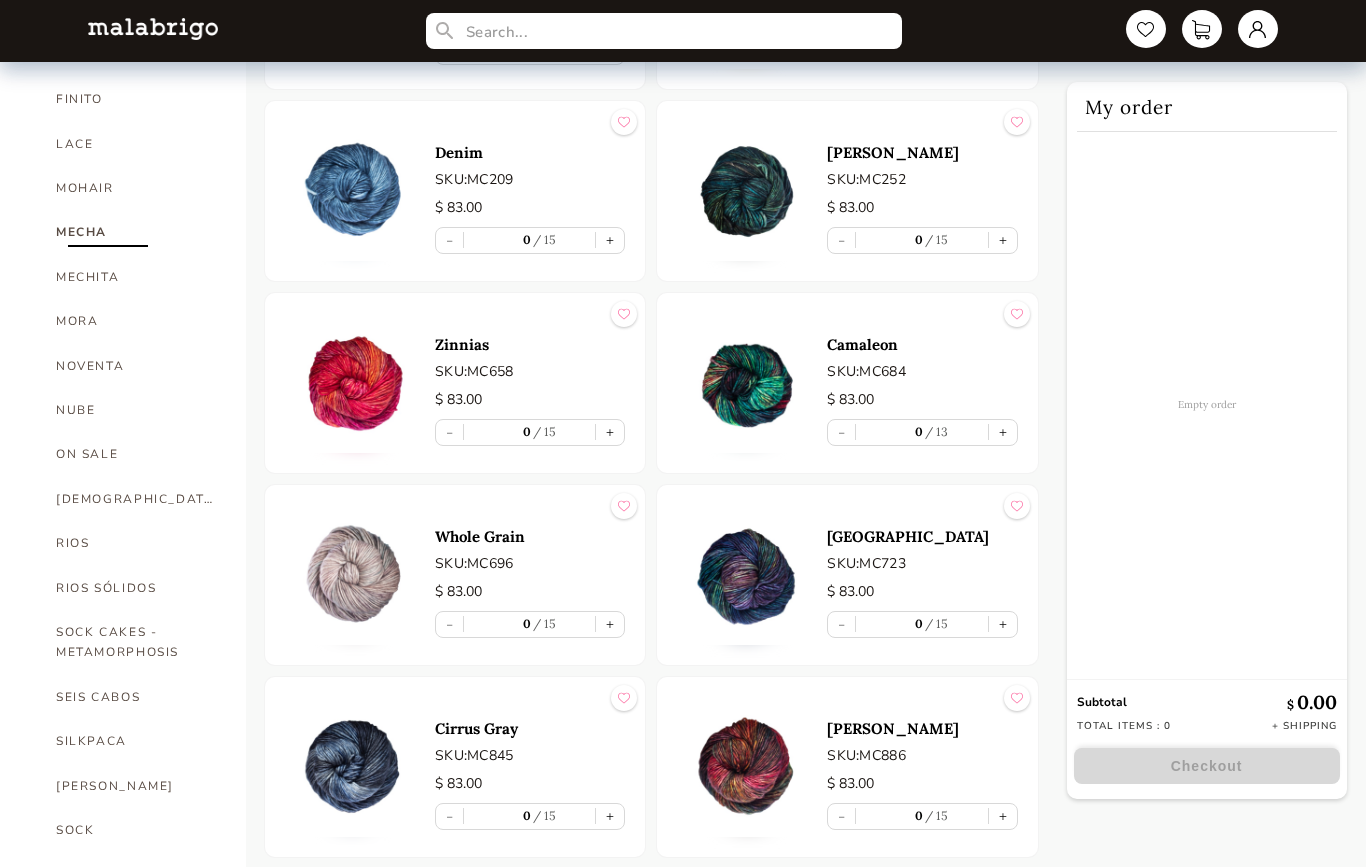 scroll, scrollTop: 728, scrollLeft: 0, axis: vertical 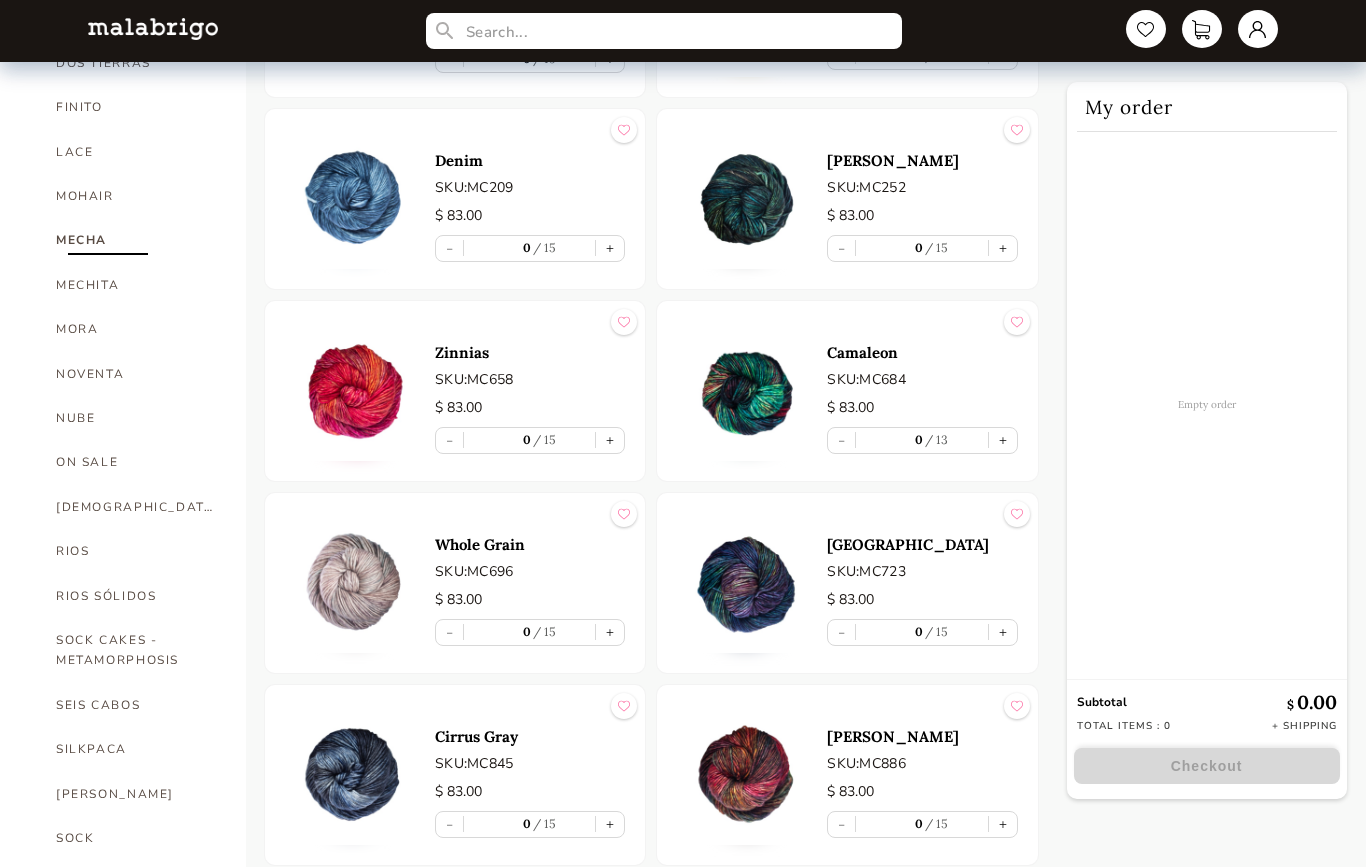 click on "+" at bounding box center (1003, 440) 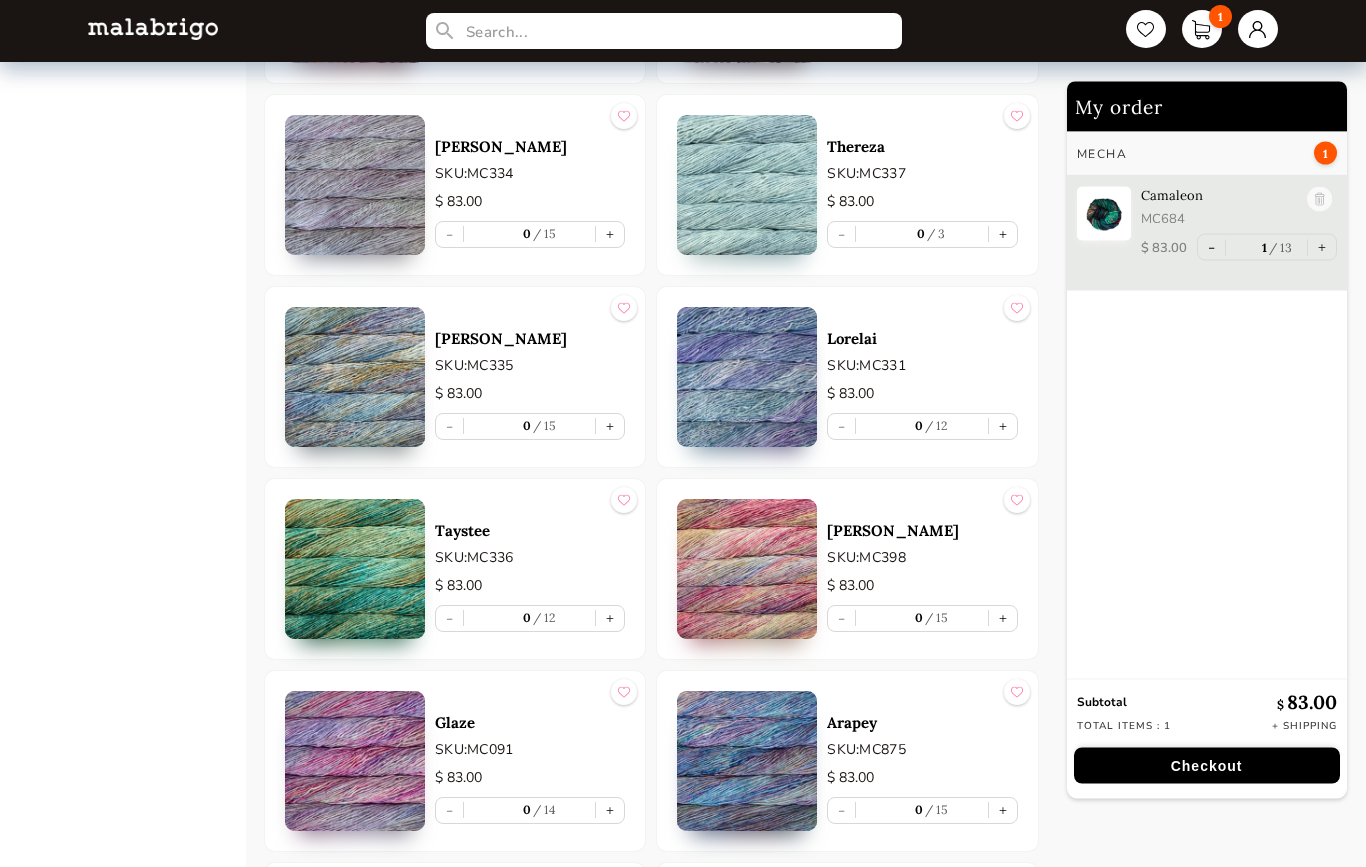 scroll, scrollTop: 1881, scrollLeft: 0, axis: vertical 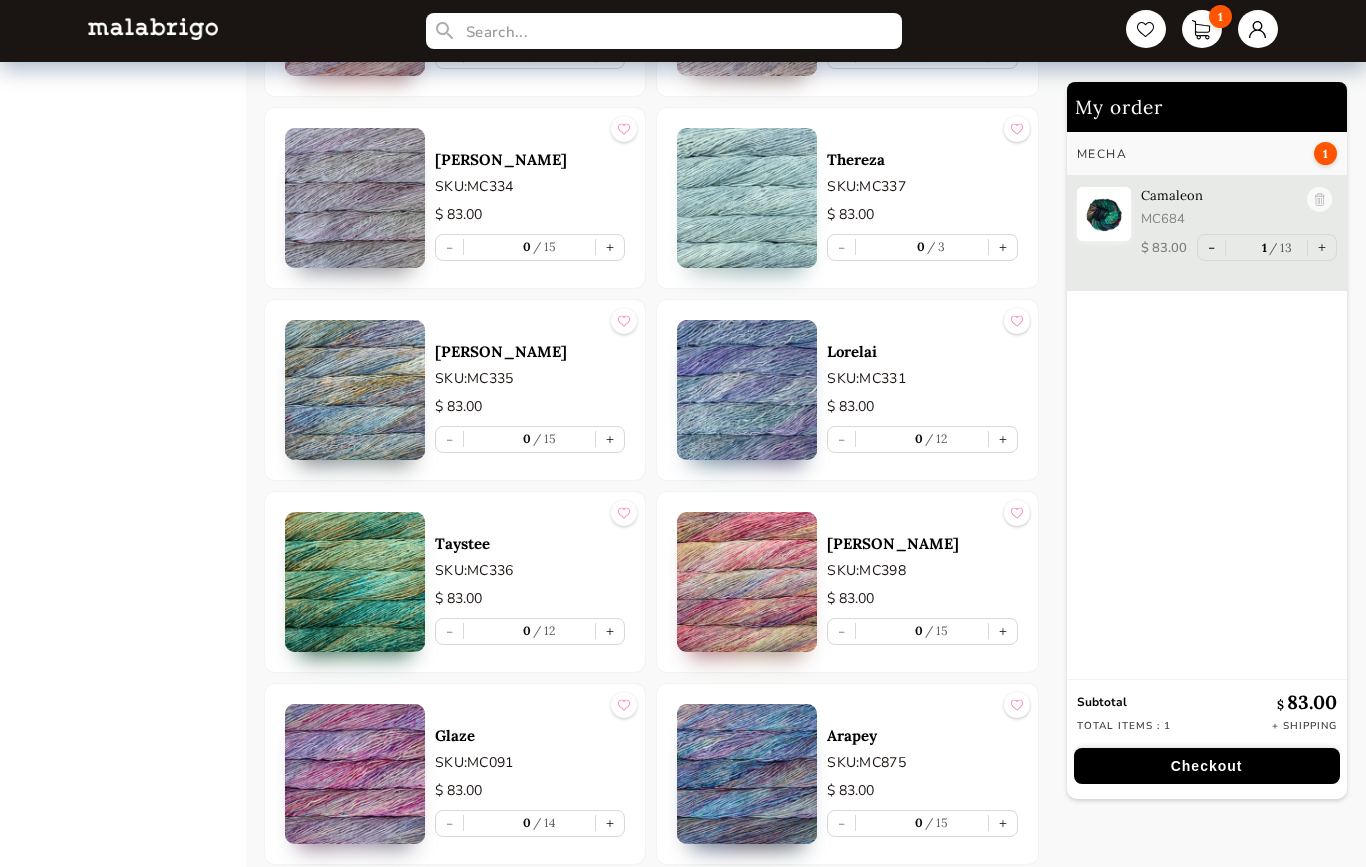 click on "+" at bounding box center (610, 631) 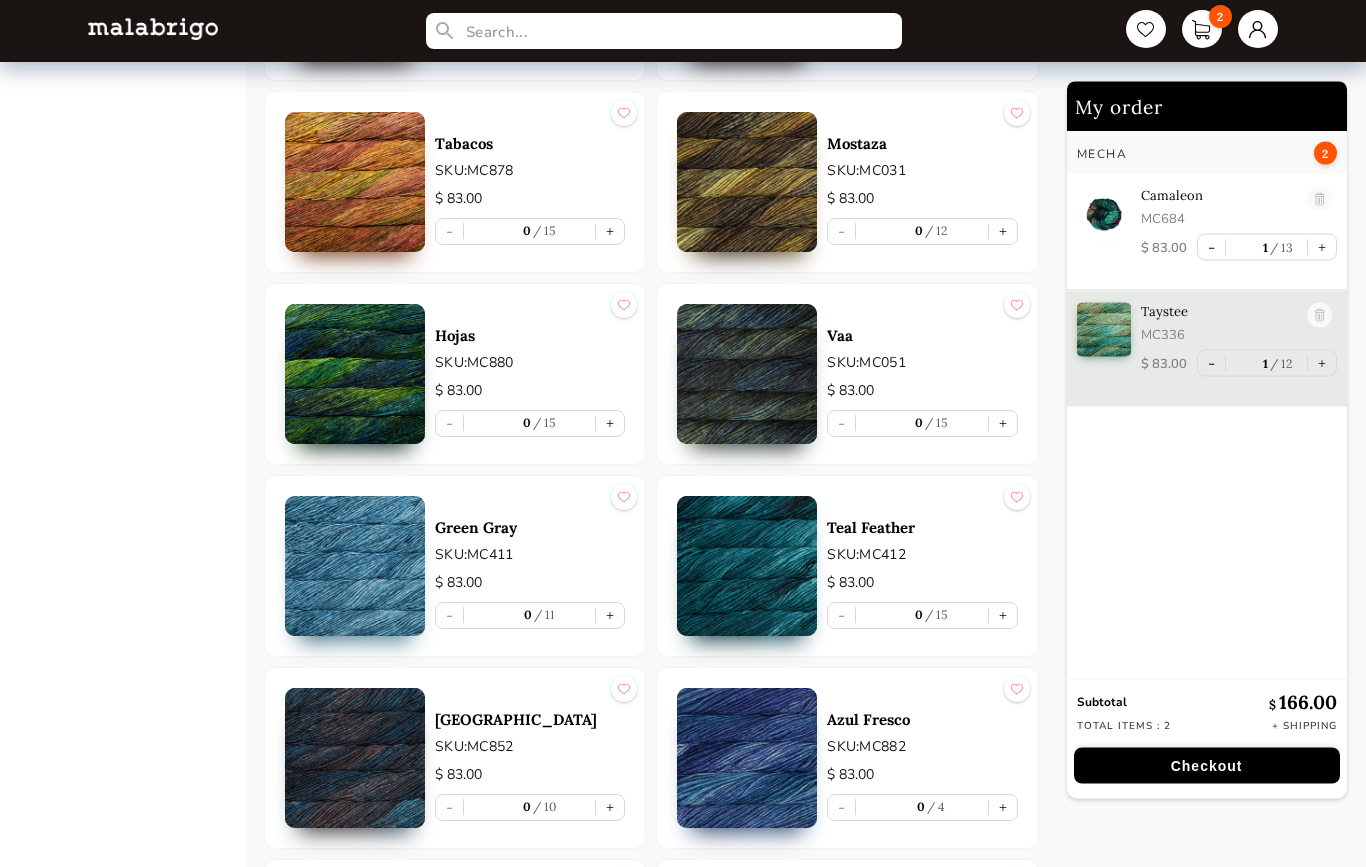 scroll, scrollTop: 3231, scrollLeft: 0, axis: vertical 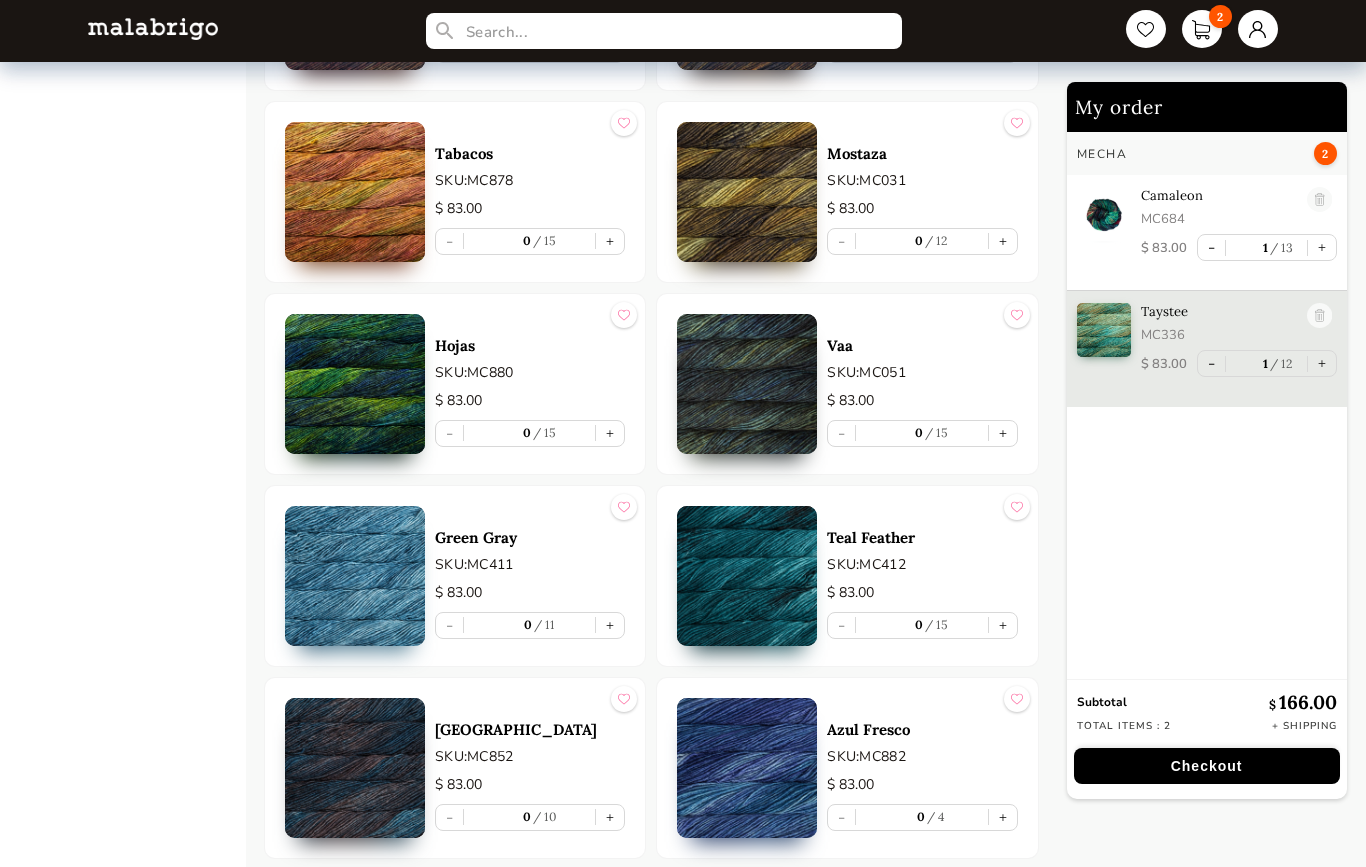 click on "+" at bounding box center [610, 625] 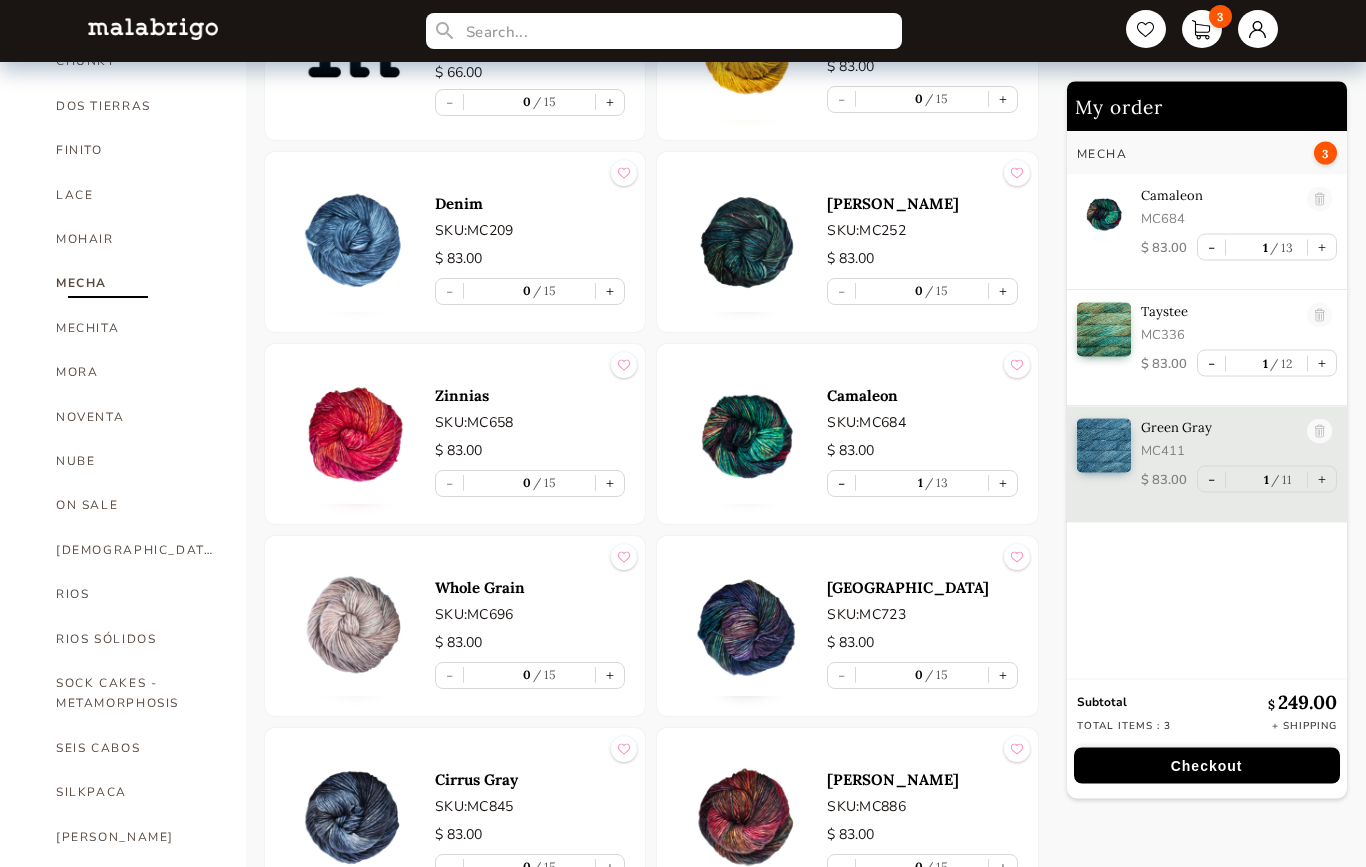 scroll, scrollTop: 676, scrollLeft: 0, axis: vertical 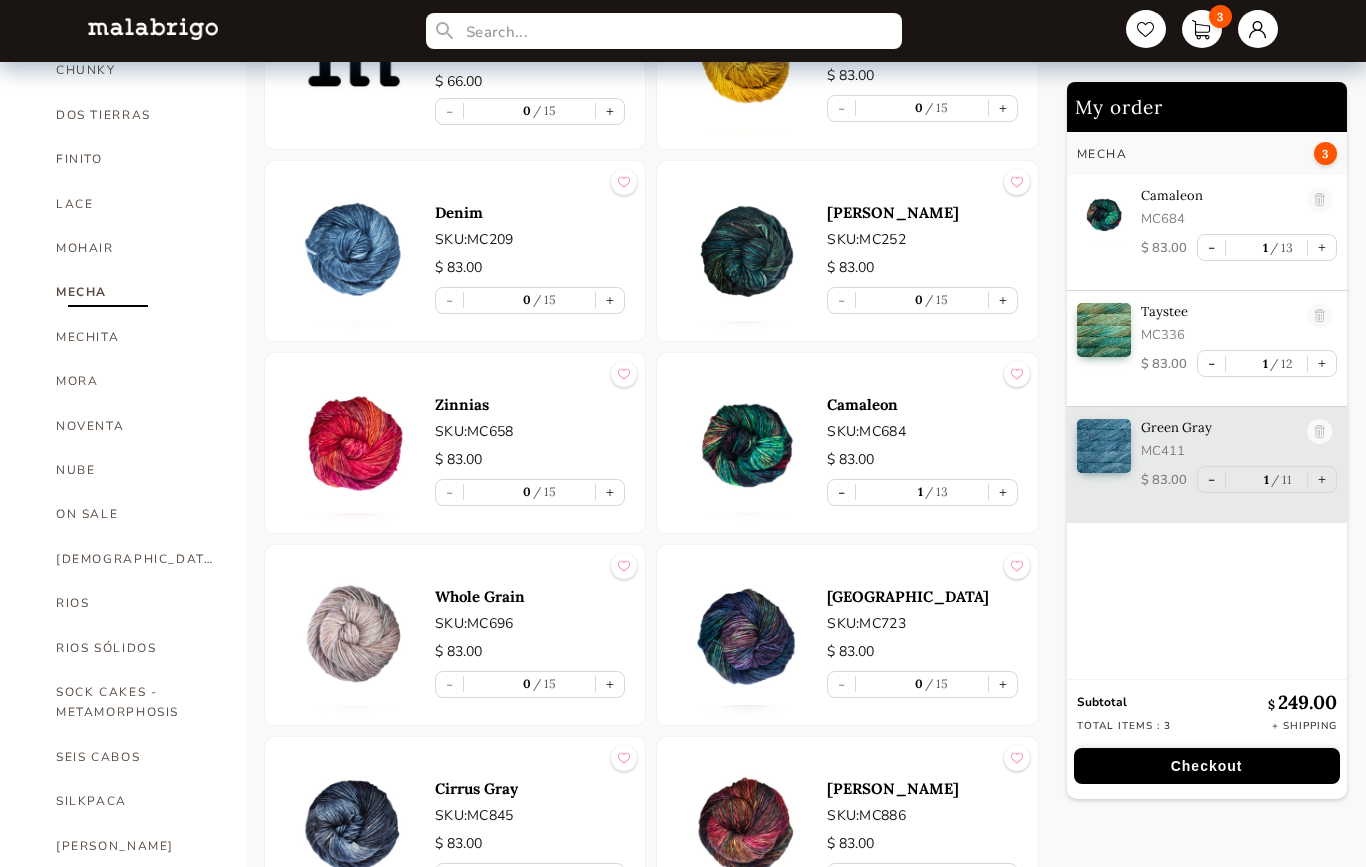 click on "RIOS SÓLIDOS" at bounding box center (136, 648) 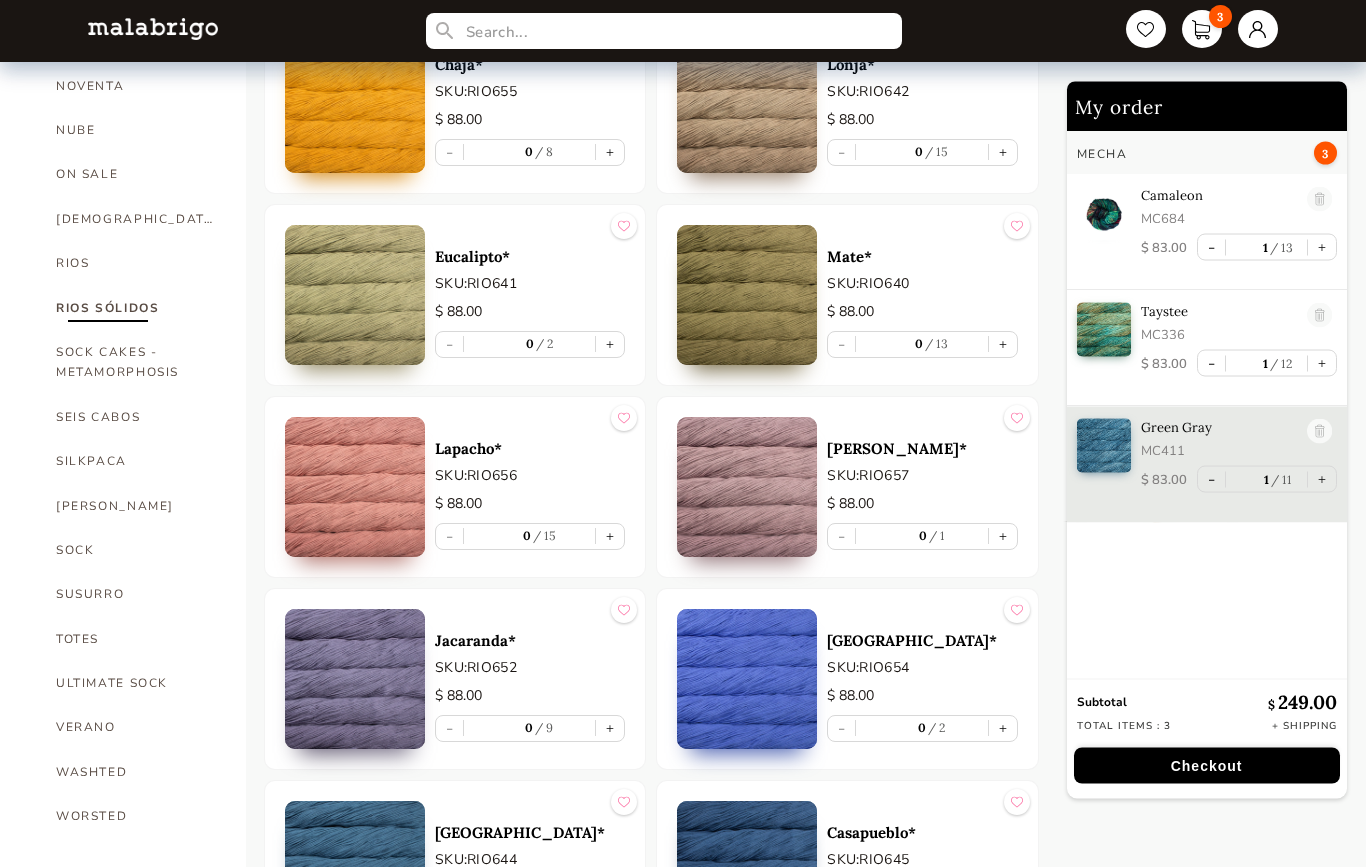 scroll, scrollTop: 1023, scrollLeft: 0, axis: vertical 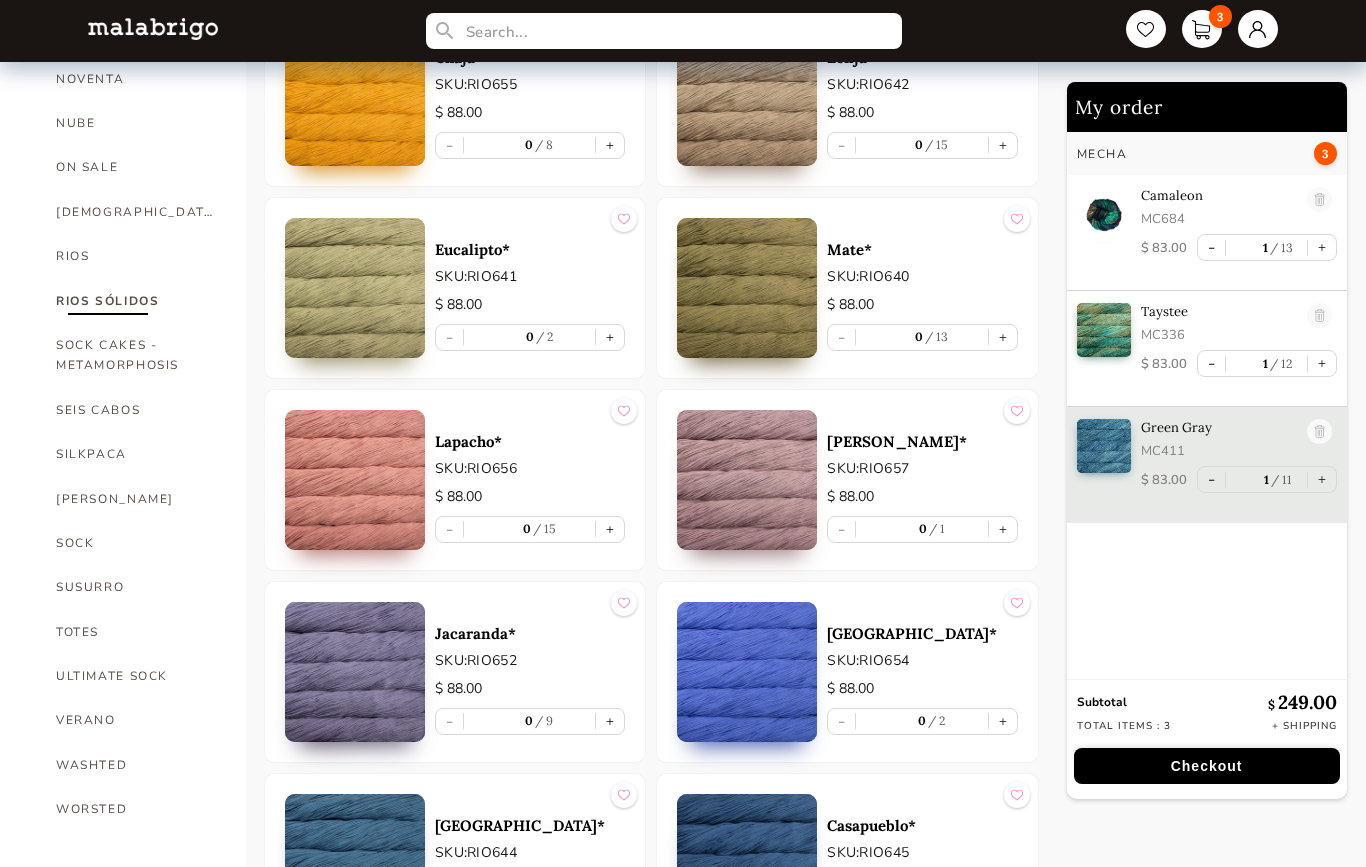 click on "Camaleon MC684" at bounding box center (1239, 210) 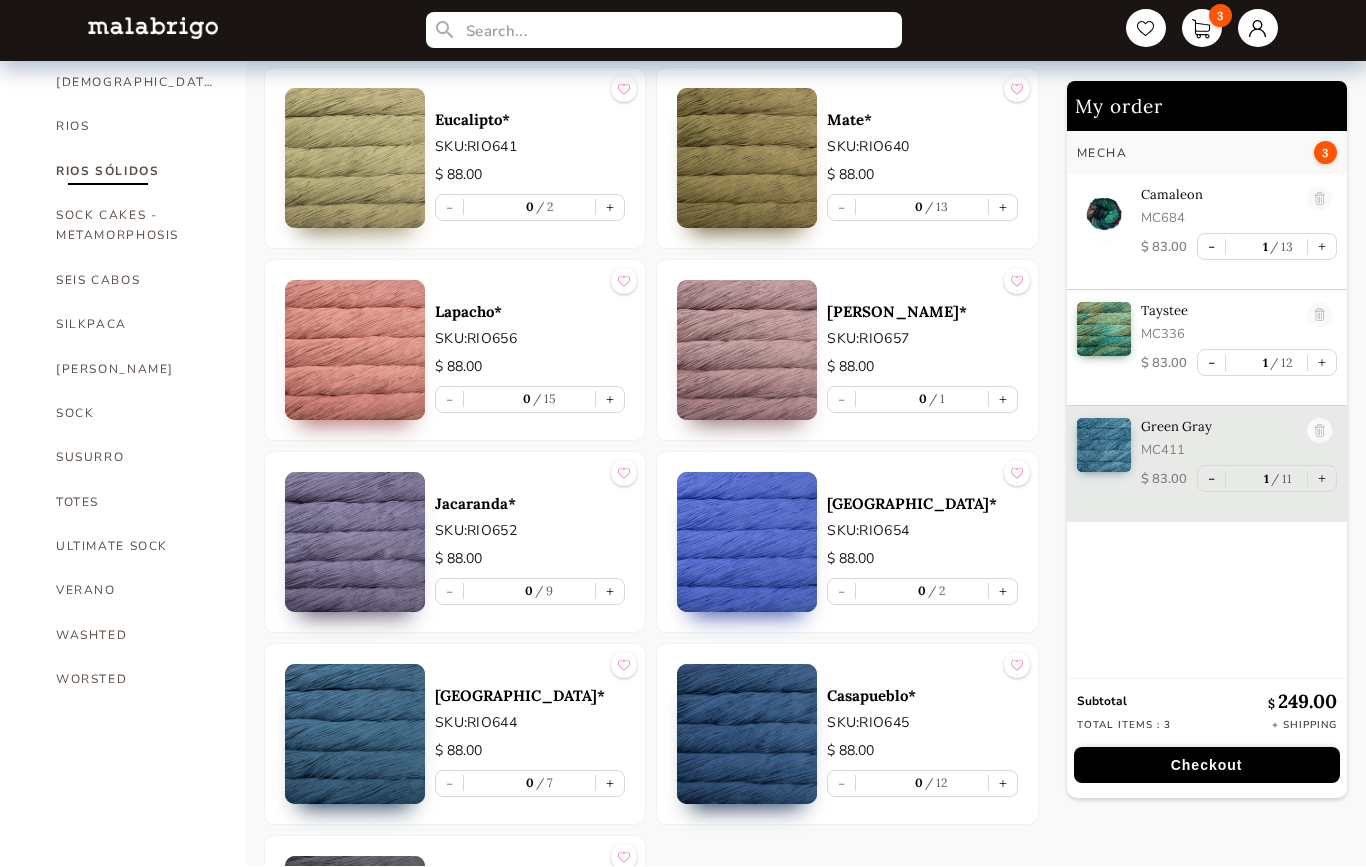 scroll, scrollTop: 1153, scrollLeft: 0, axis: vertical 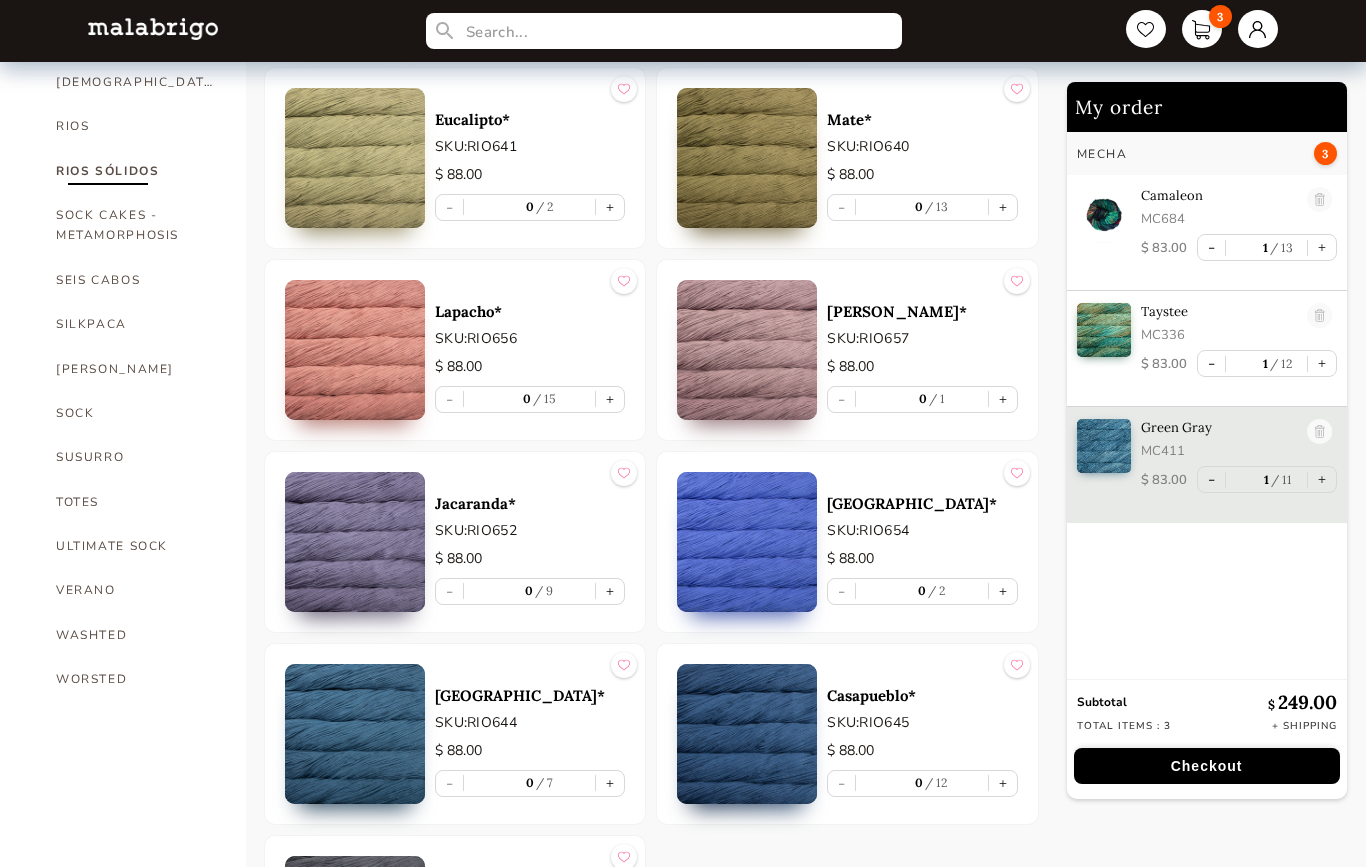 click on "+" at bounding box center (610, 783) 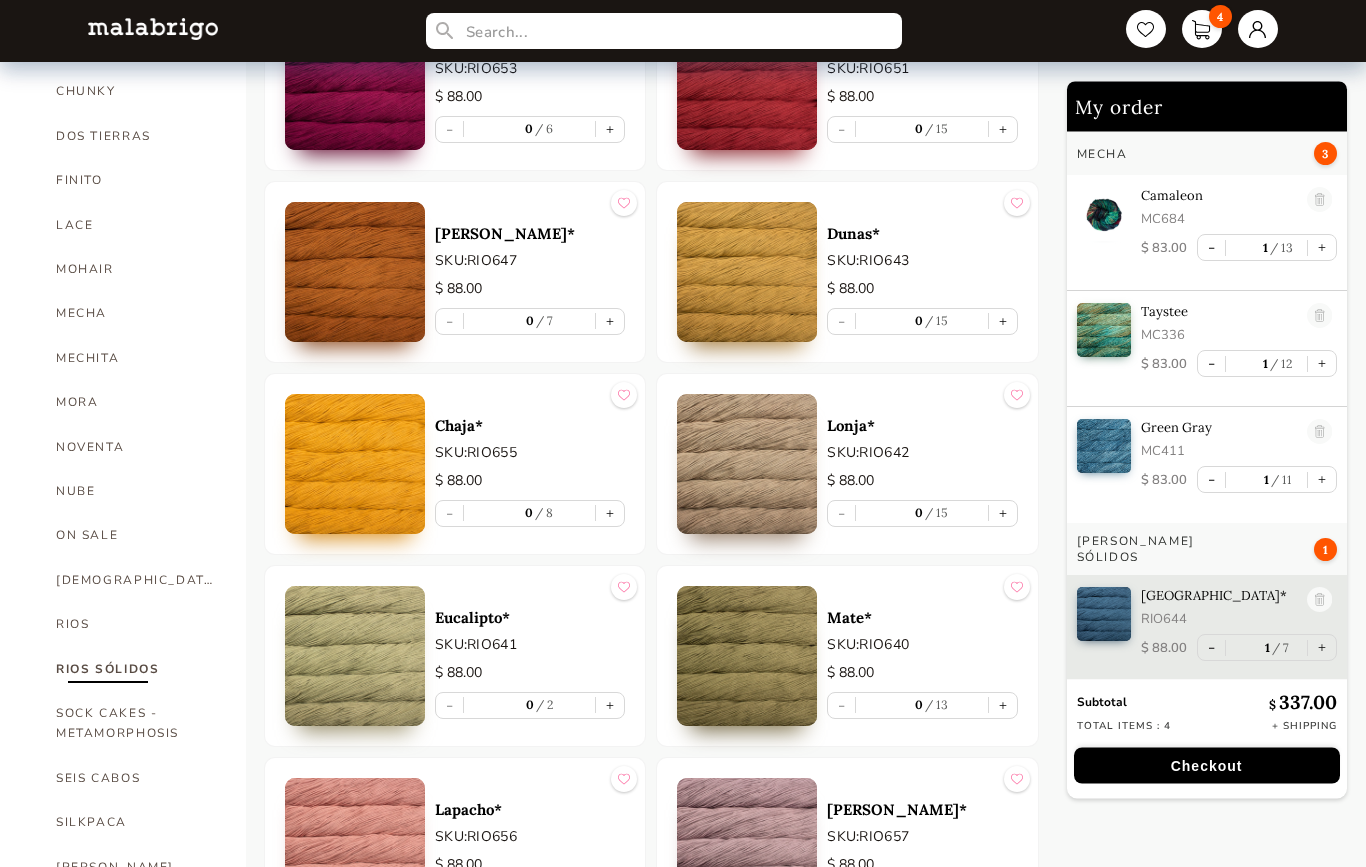 scroll, scrollTop: 655, scrollLeft: 0, axis: vertical 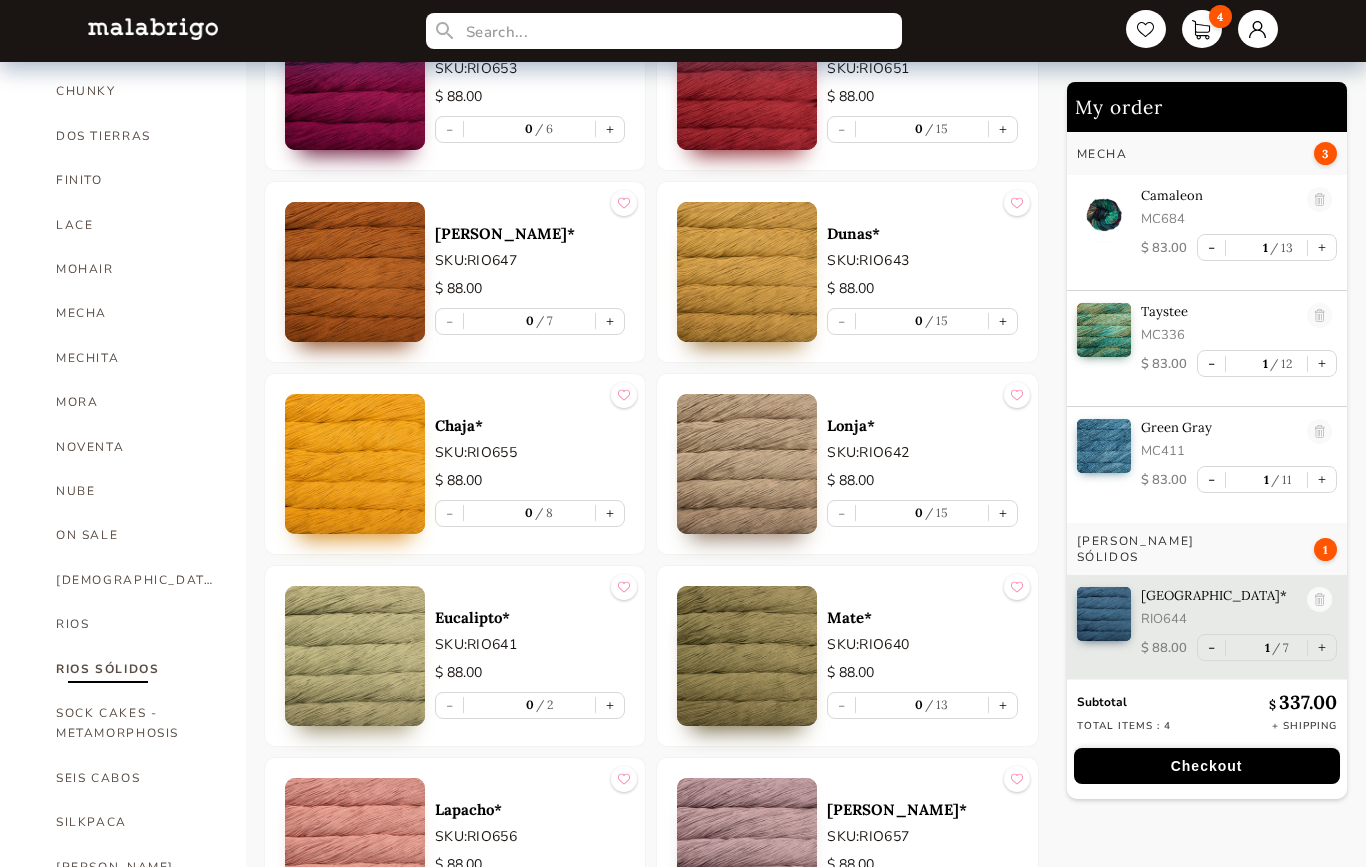 click on "SOCK CAKES - METAMORPHOSIS" at bounding box center (136, 723) 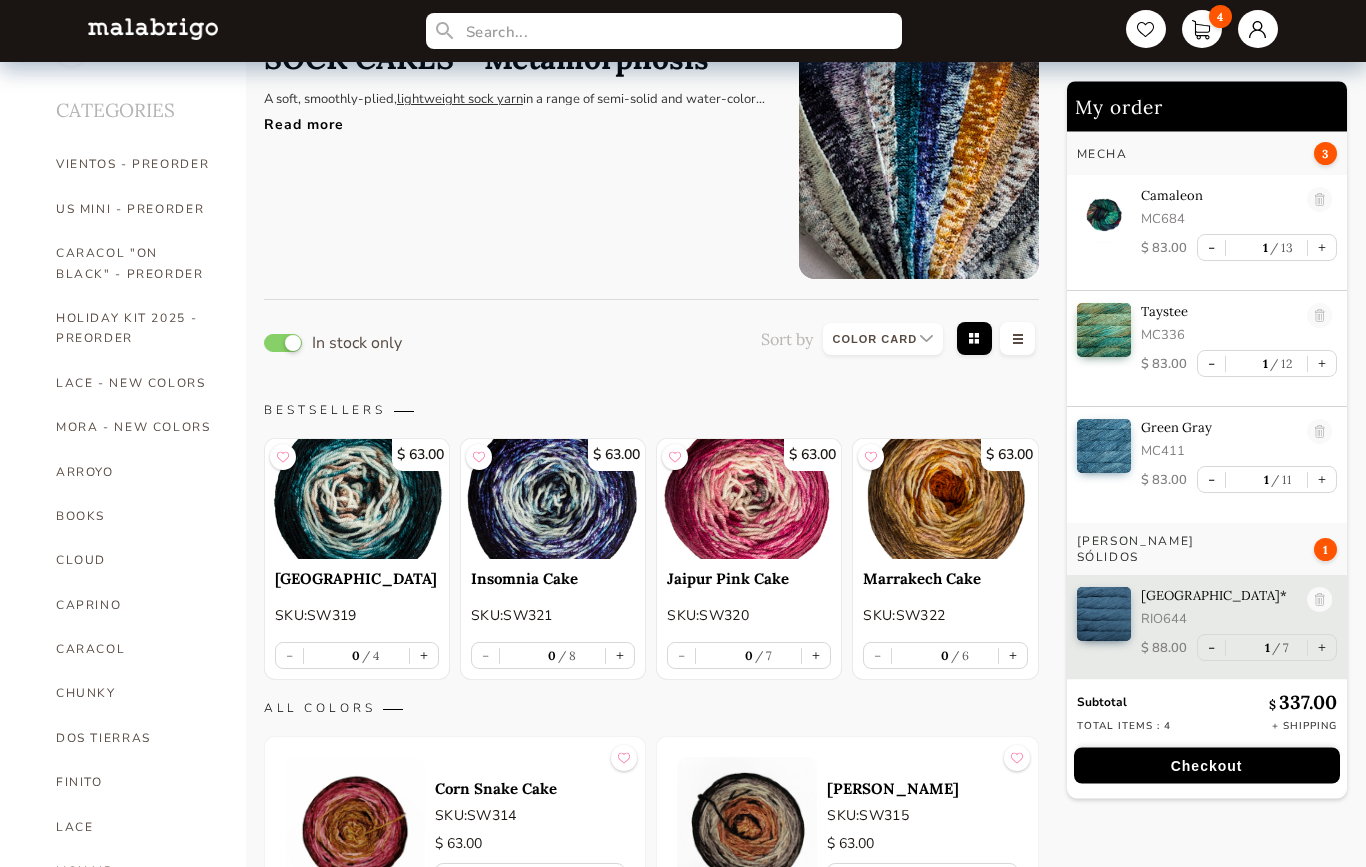 scroll, scrollTop: 0, scrollLeft: 0, axis: both 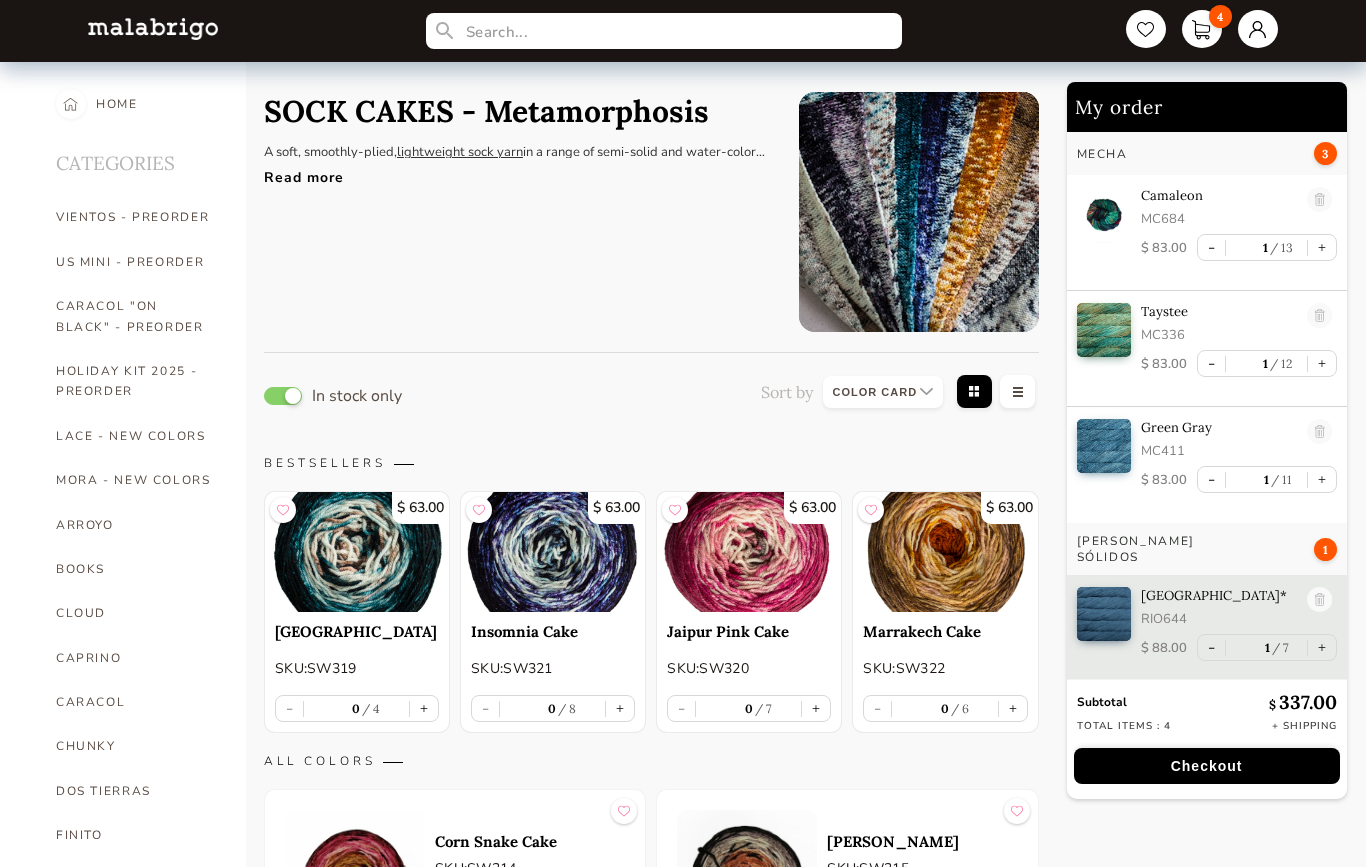 click on "Read more" at bounding box center [516, 172] 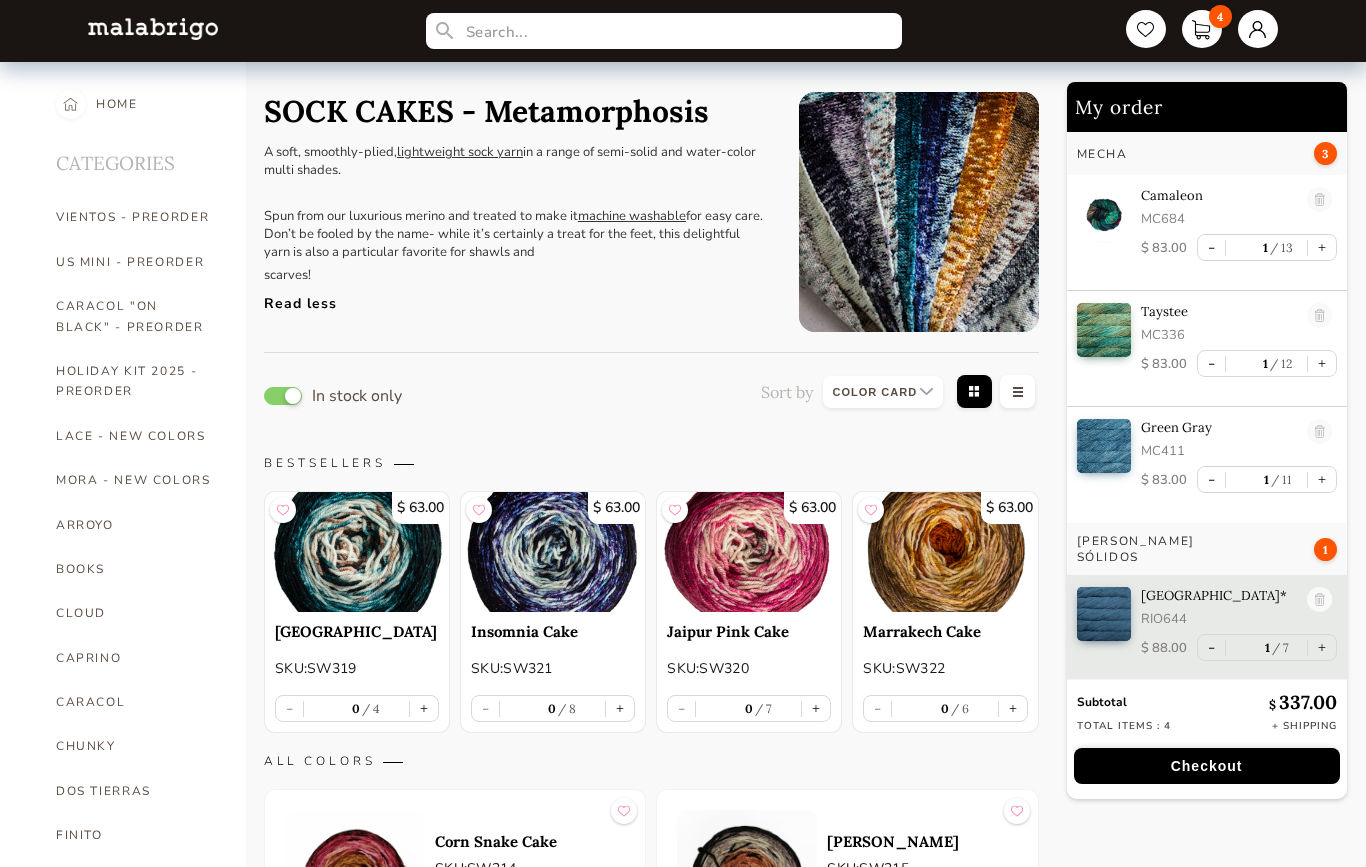 click on "Checkout" at bounding box center (1207, 766) 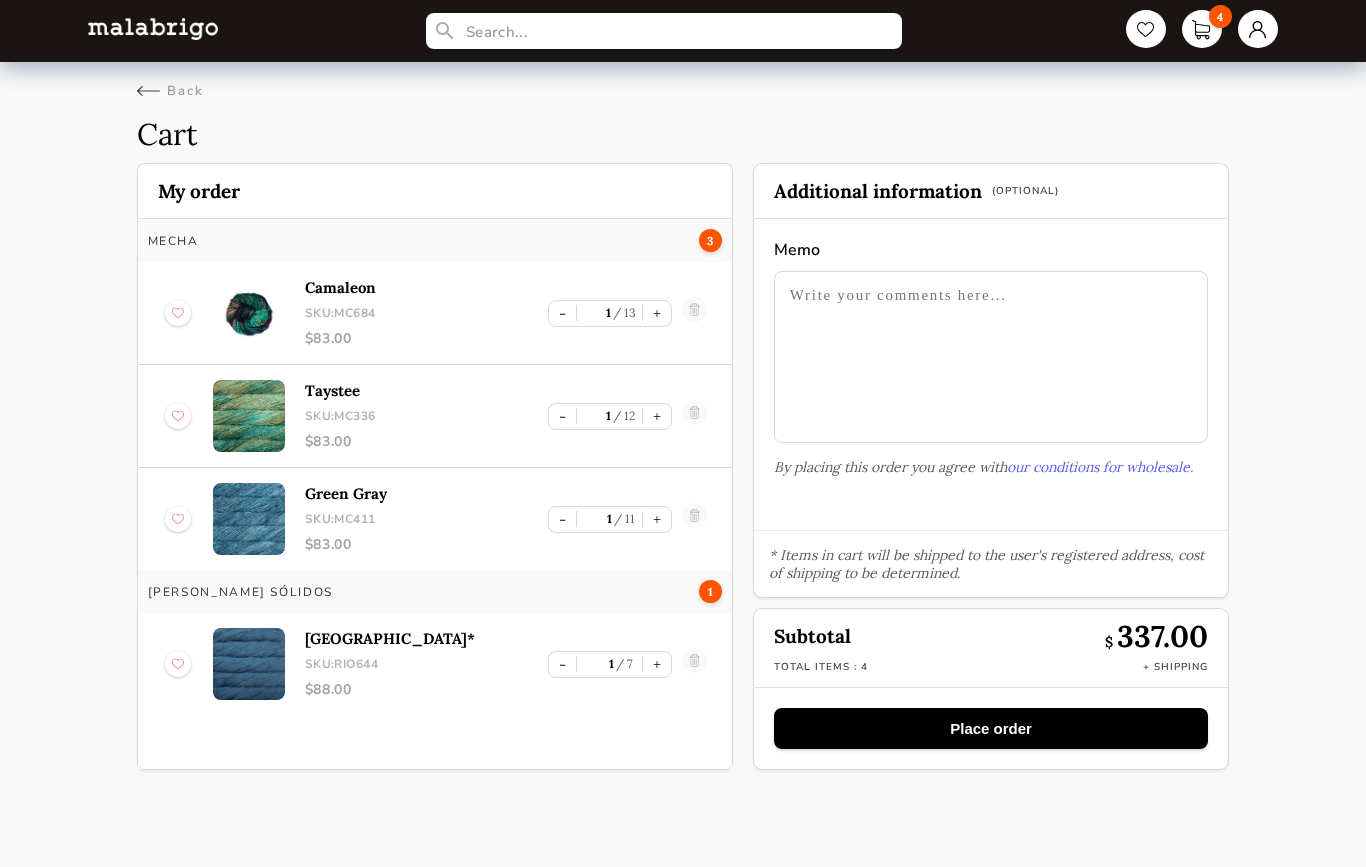click on "Place order" at bounding box center [991, 728] 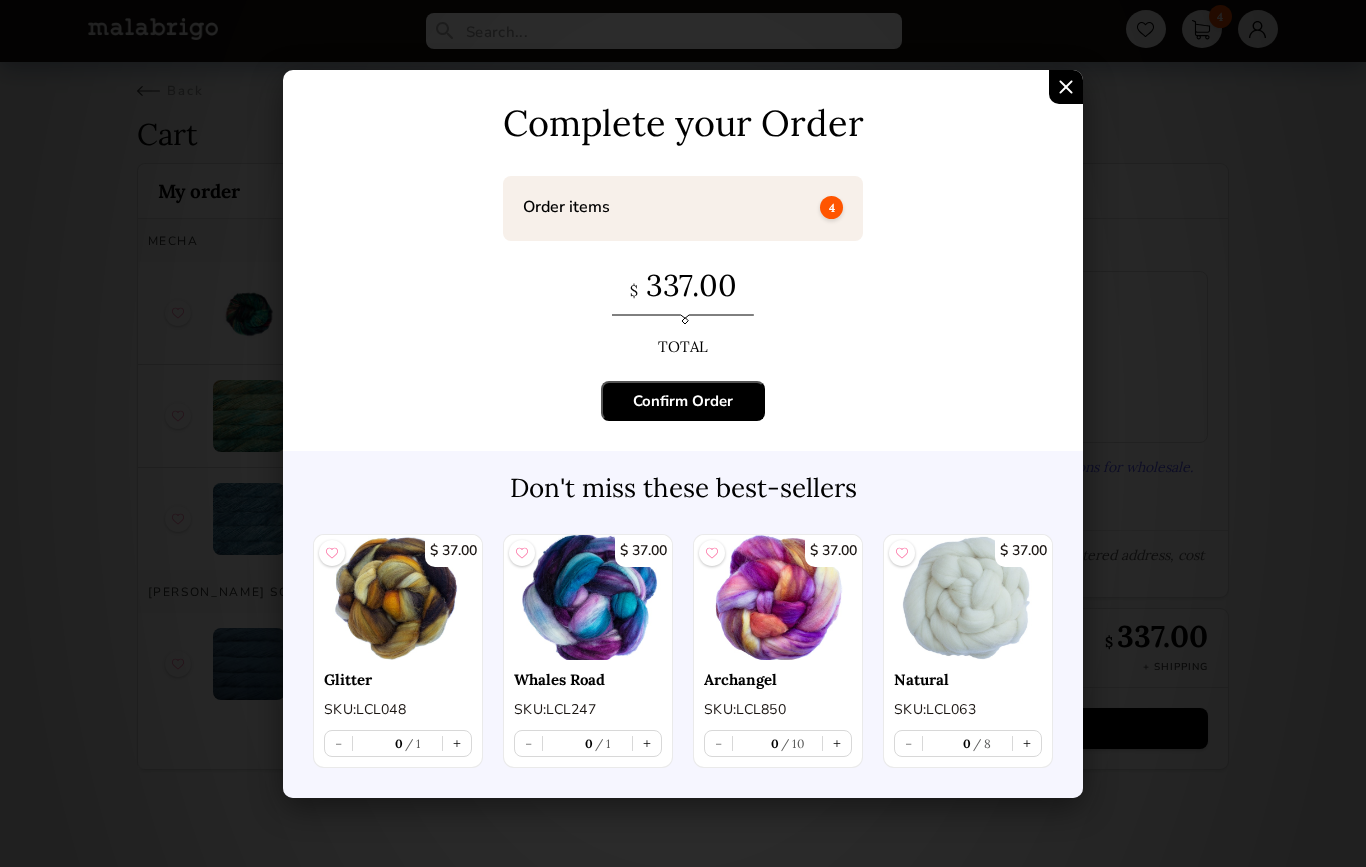 click on "Confirm Order" at bounding box center [683, 401] 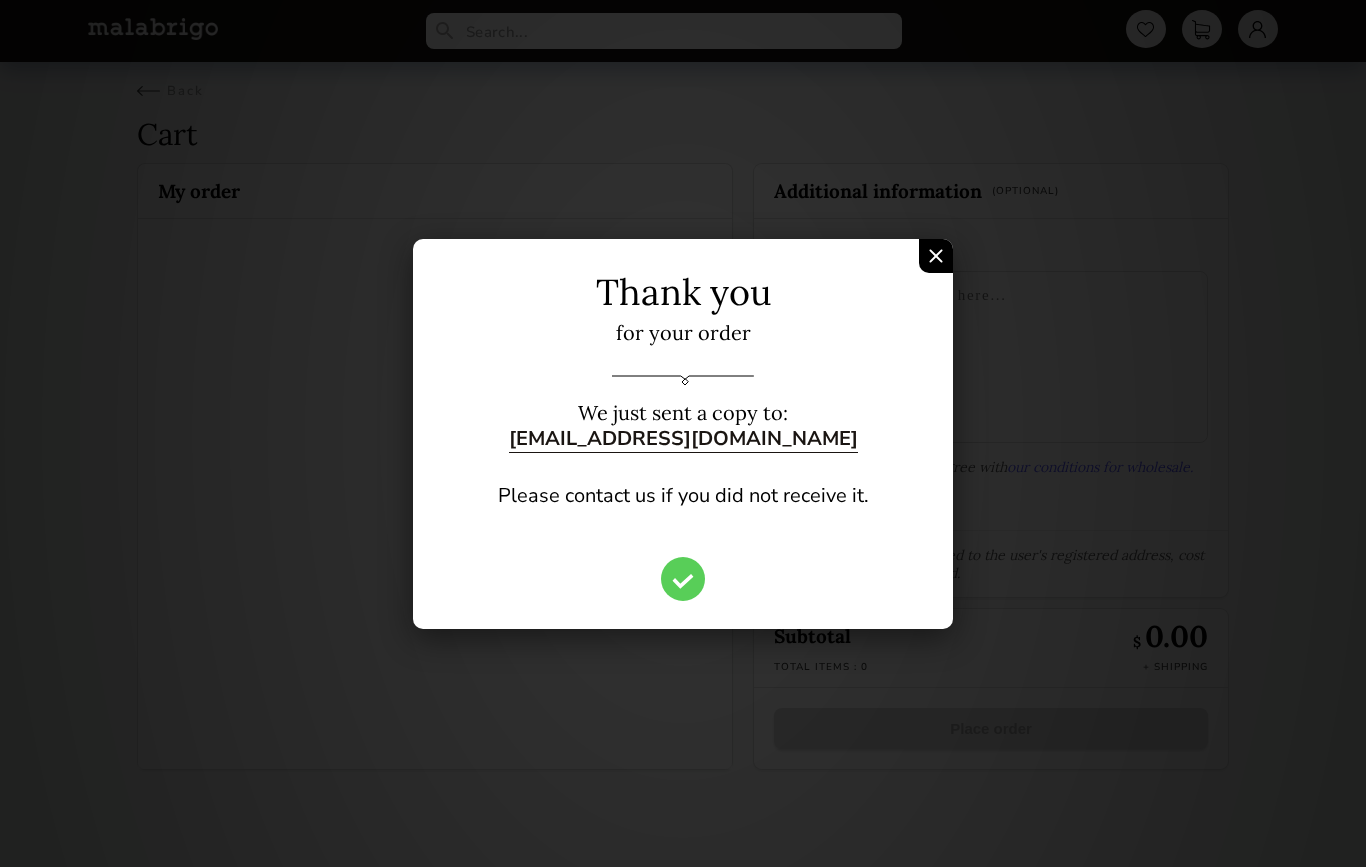 click at bounding box center [936, 256] 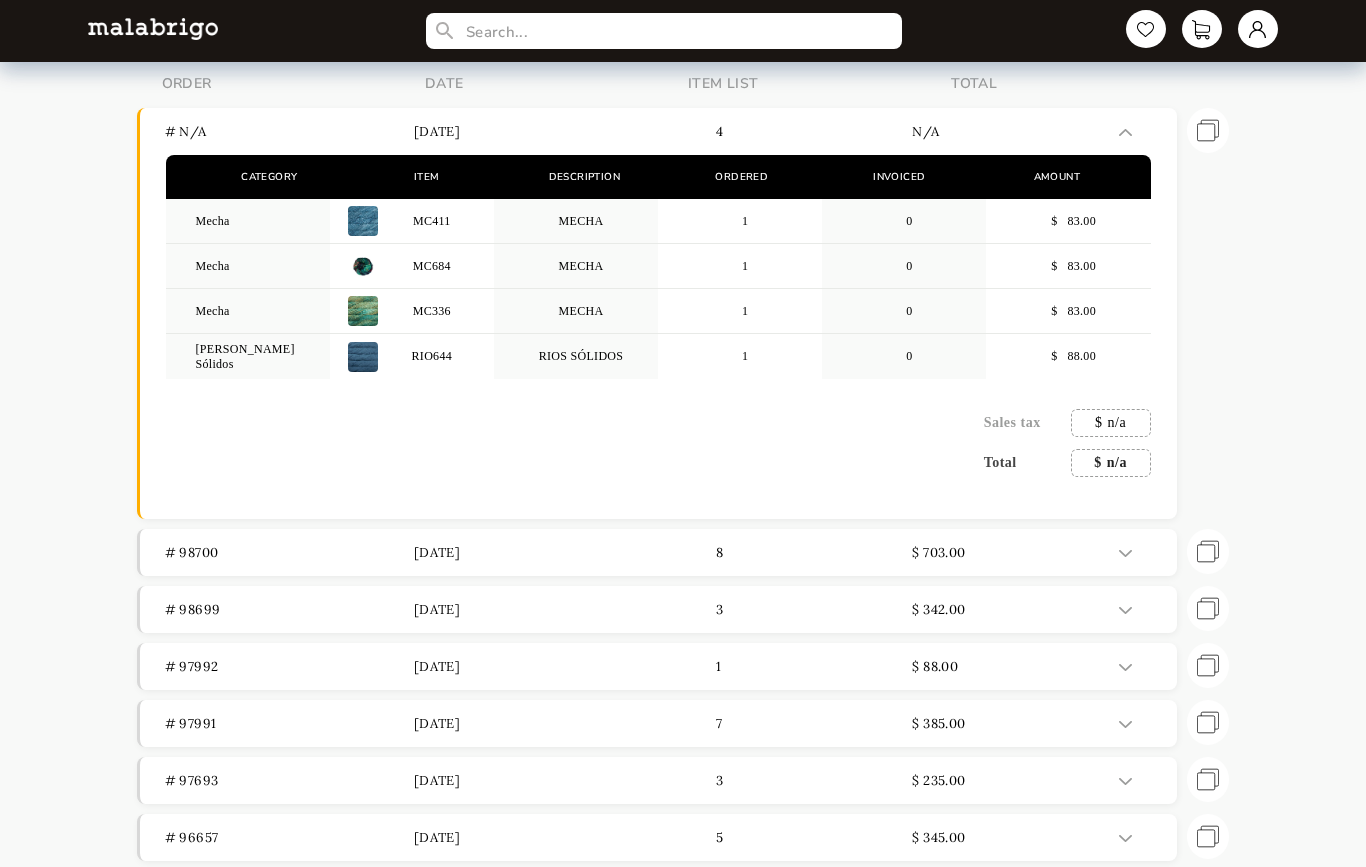 scroll, scrollTop: 109, scrollLeft: 0, axis: vertical 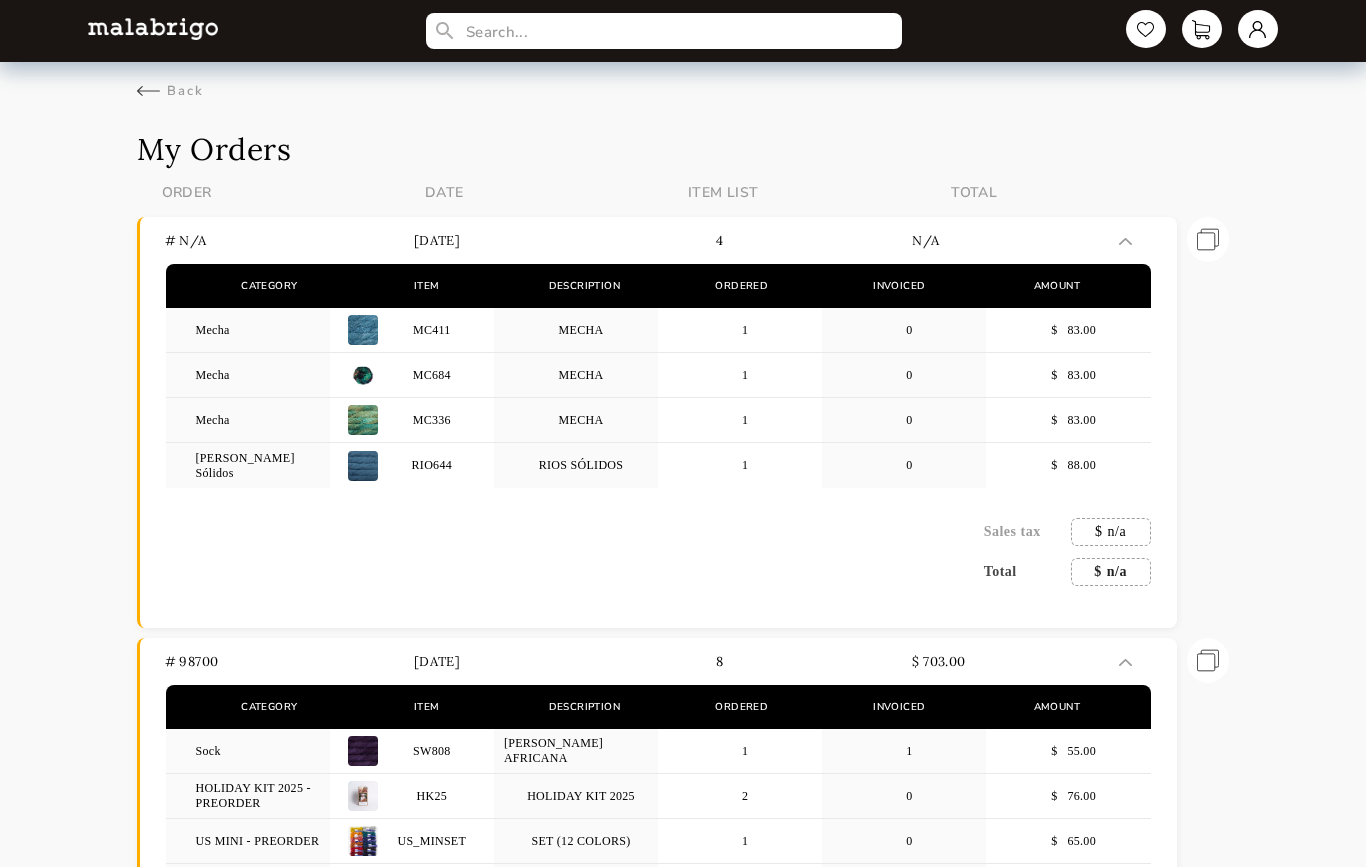 click at bounding box center [1258, 29] 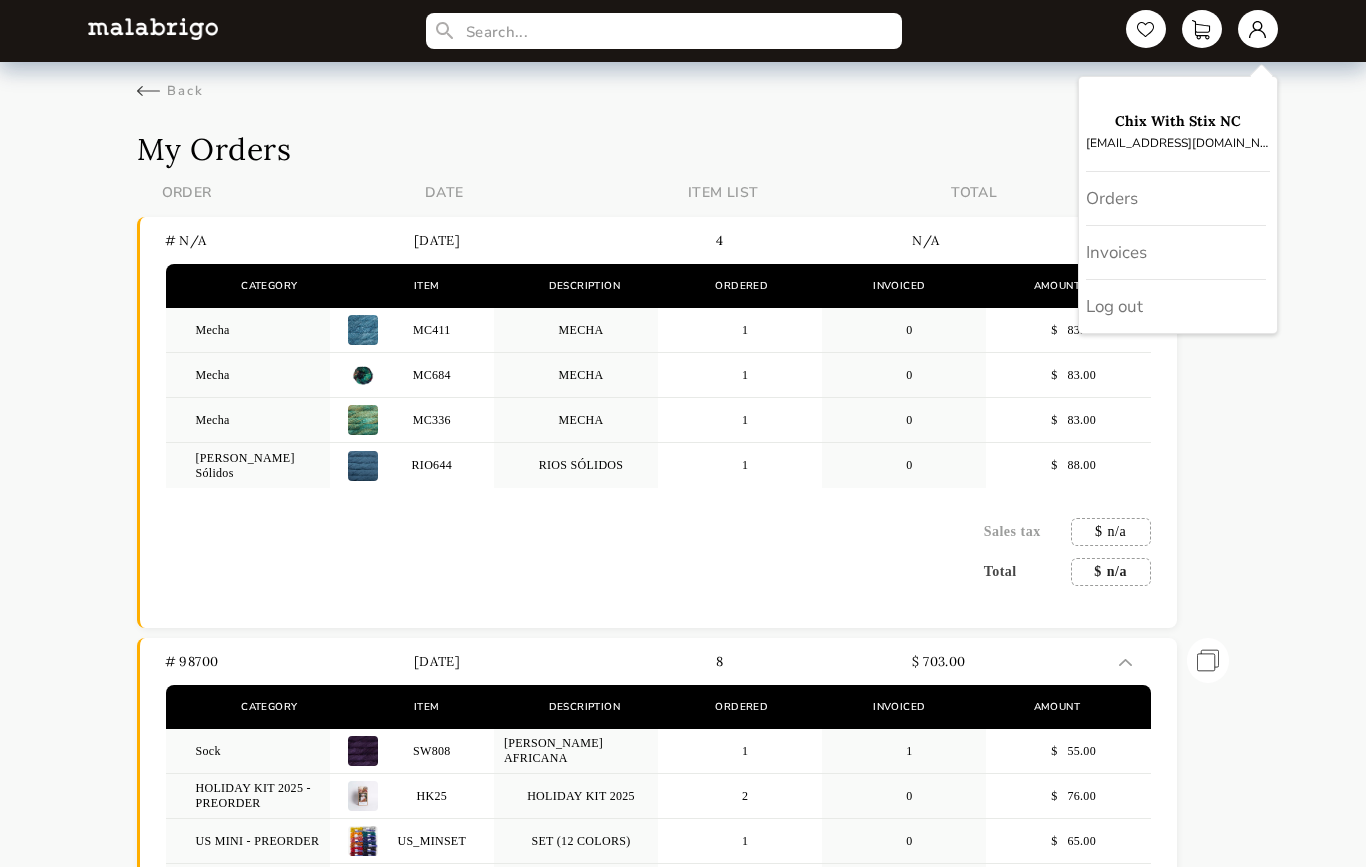 click on "Invoices" at bounding box center [1176, 253] 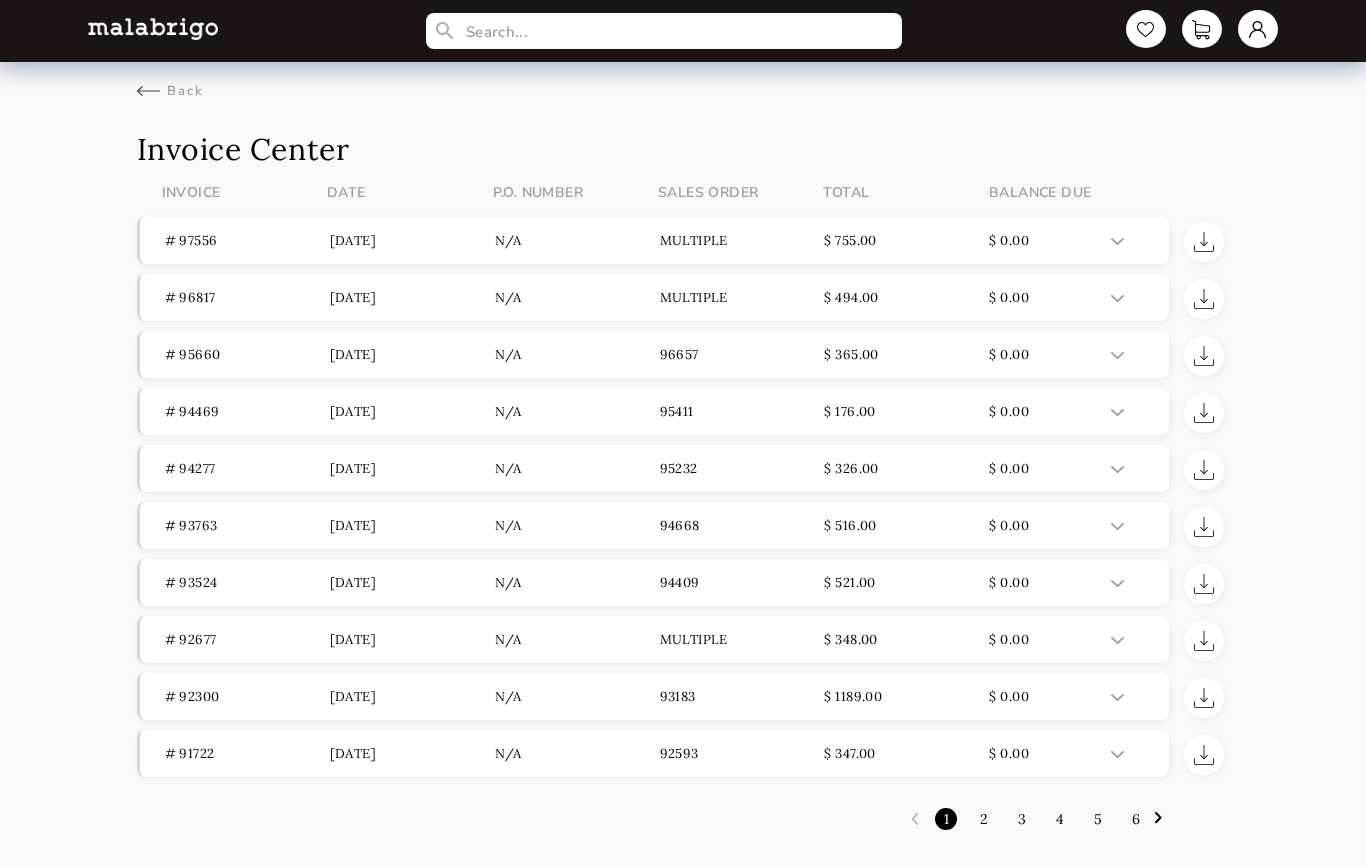 click on "$   755.00" at bounding box center [850, 240] 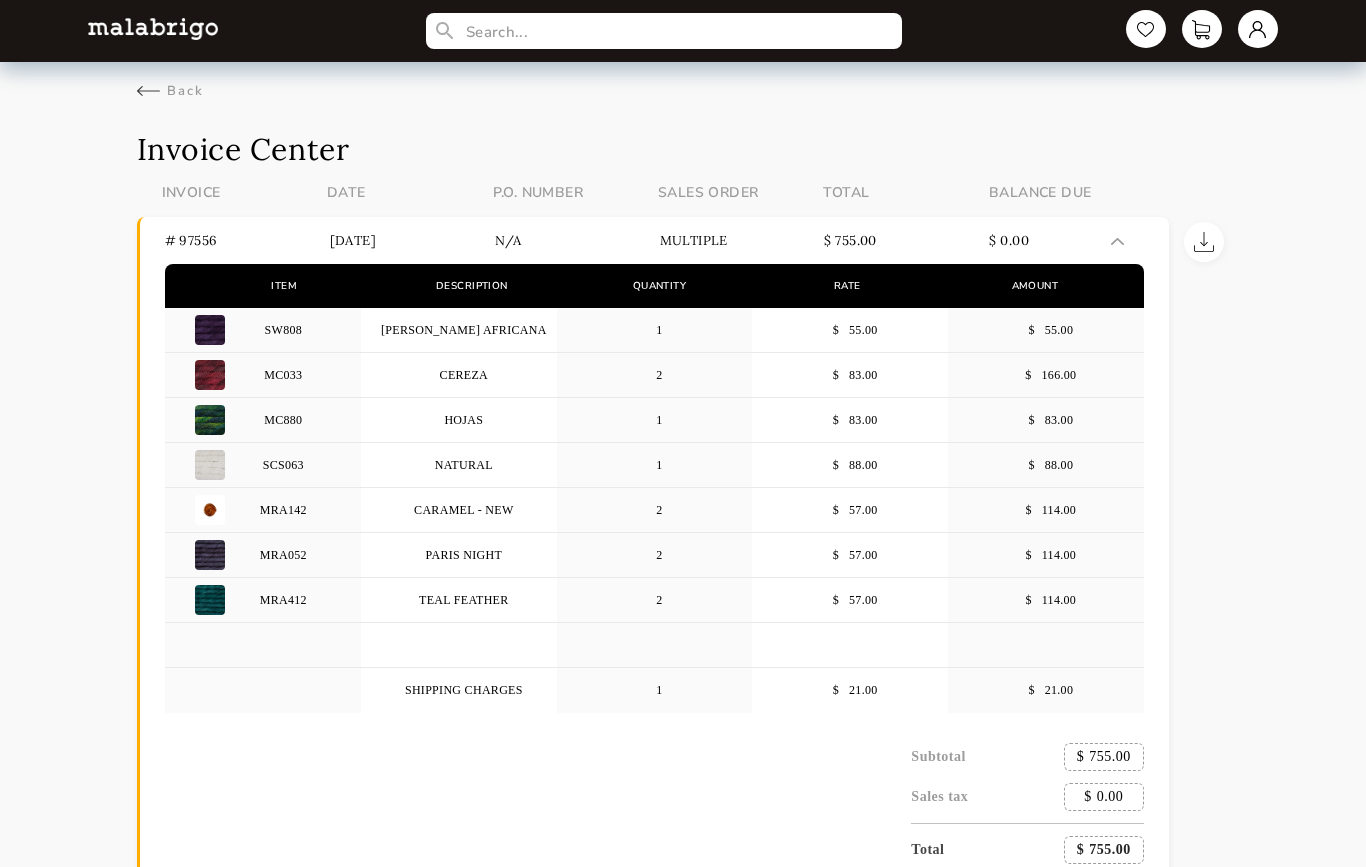 click on "Back Invoice Center Invoice Date P.O. number Sales Order Total Balance due # 97556 07-18-2025 n/a Multiple $   755.00 $   0.00 Item Description Quantity Rate Amount SW808 VIOLETA AFRICANA 1 $ 55.00 $ 55.00 MC033 CEREZA 2 $ 83.00 $ 166.00 MC880 HOJAS 1 $ 83.00 $ 83.00 SCS063 NATURAL 1 $ 88.00 $ 88.00 MRA142 CARAMEL - NEW 2 $ 57.00 $ 114.00 MRA052 PARIS NIGHT 2 $ 57.00 $ 114.00 MRA412 TEAL FEATHER 2 $ 57.00 $ 114.00 SHIPPING CHARGES 1 $ 21.00 $ 21.00 Subtotal $ 755.00 Sales tax $ 0.00 Total $ 755.00 Payments / Credits $ 755.00 Balance due $ 0.00 # 96817 06-10-2025 n/a Multiple $   494.00 $   0.00 Item Description Quantity Rate Amount AR058 BORRAJAS 1 $ 55.00 $ 55.00 AR683 CIAN 1 $ 55.00 $ 55.00 AR658 ZINNIAS 1 $ 55.00 $ 55.00 AR724 FLAVIA 1 $ 55.00 $ 55.00 DST093 FUCSIA 1 $ 55.00 $ 55.00 DST252 WABI SABI 1 $ 55.00 $ 55.00 DST346 FIONA 1 $ 55.00 $ 55.00 RIO705 FOG 1 $ 88.00 $ 88.00 SHIPPING CHARGES $ 21.00 $ 21.00 Subtotal $ 494.00 Sales tax $ 0.00 Total $ 494.00 Payments / Credits $ 494.00 Balance due $ 0.00 $" at bounding box center (683, 776) 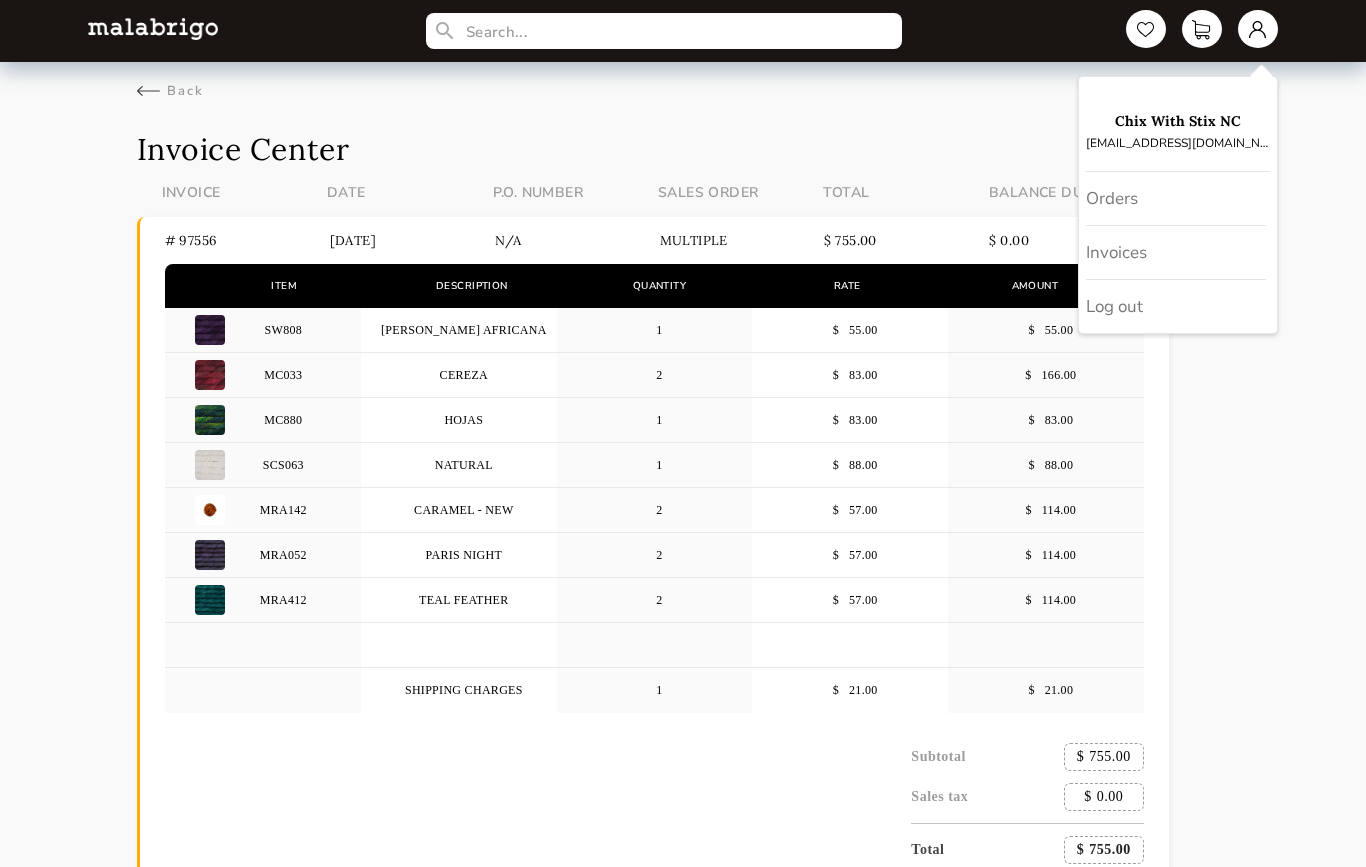 click on "Log out" at bounding box center (1178, 306) 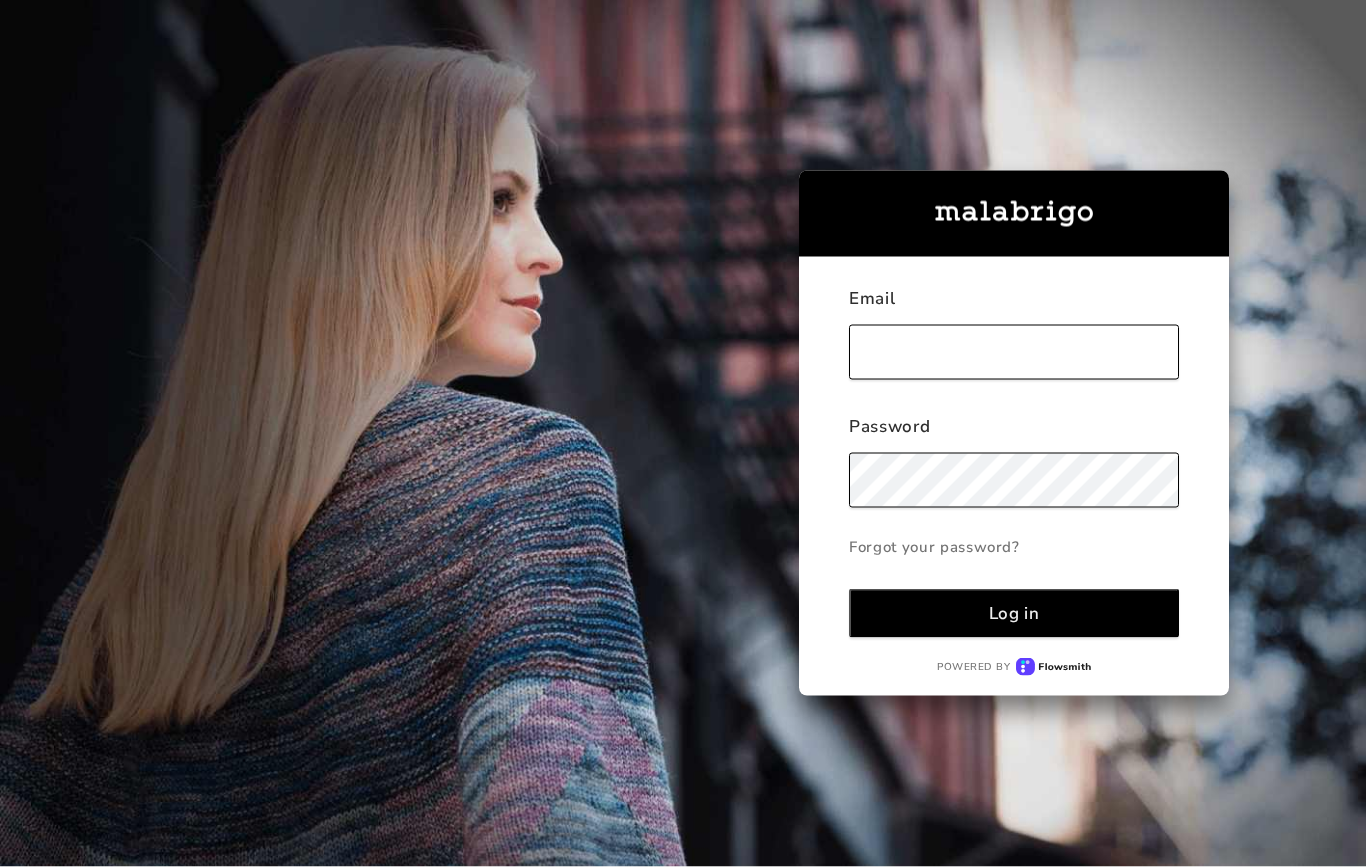 scroll, scrollTop: 0, scrollLeft: 0, axis: both 